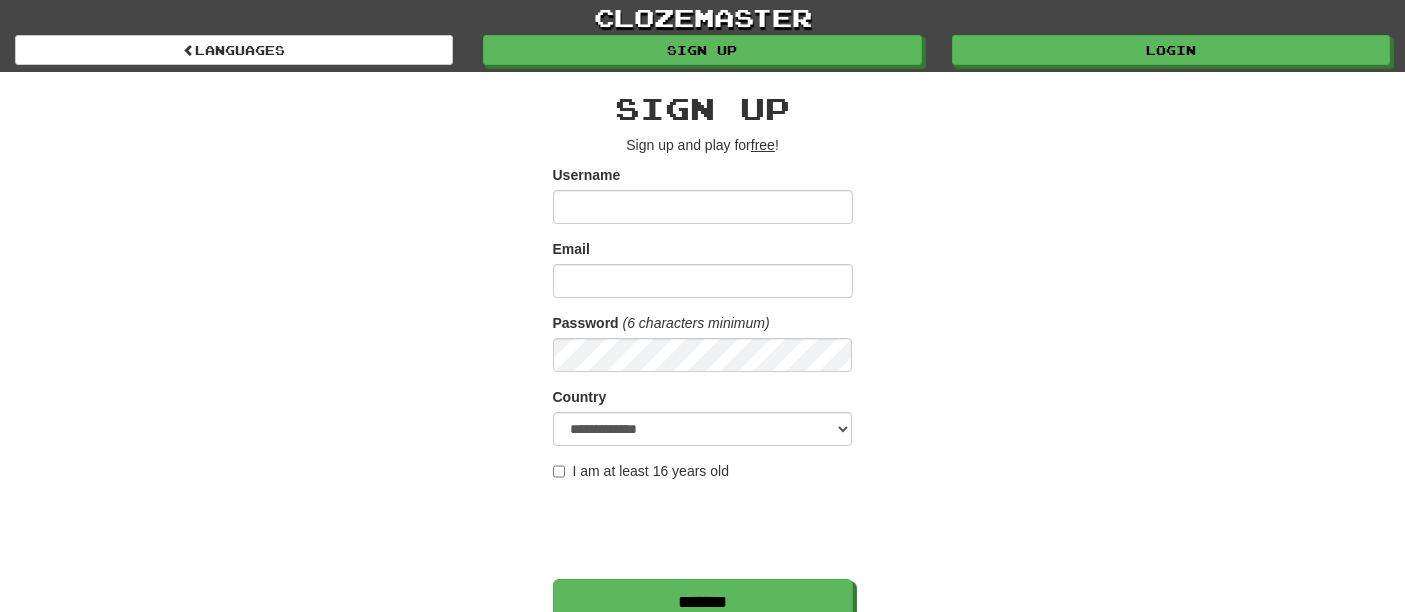 scroll, scrollTop: 0, scrollLeft: 0, axis: both 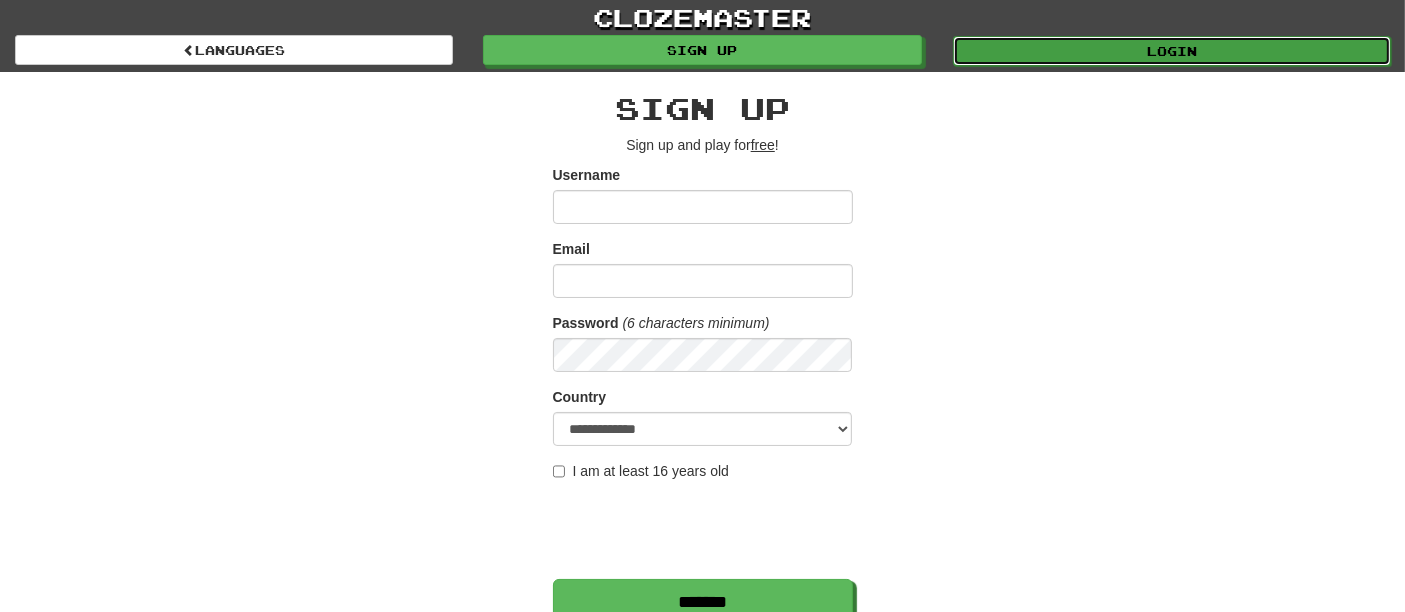 click on "Login" at bounding box center [1172, 51] 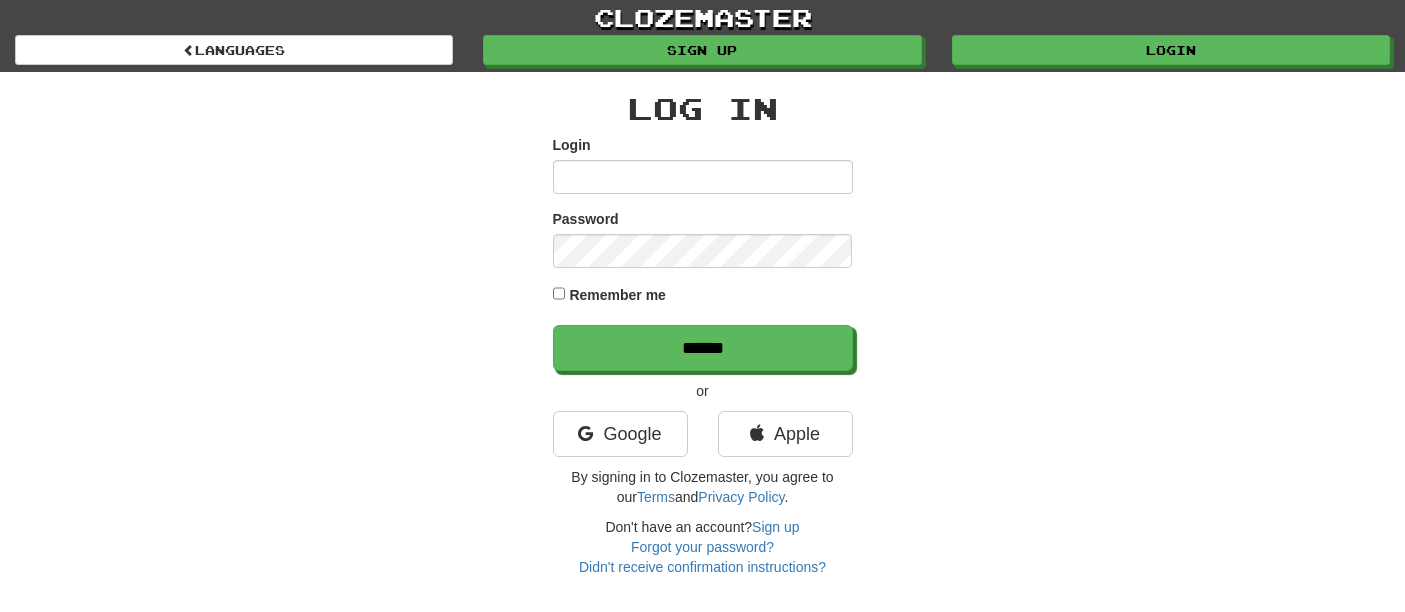 scroll, scrollTop: 0, scrollLeft: 0, axis: both 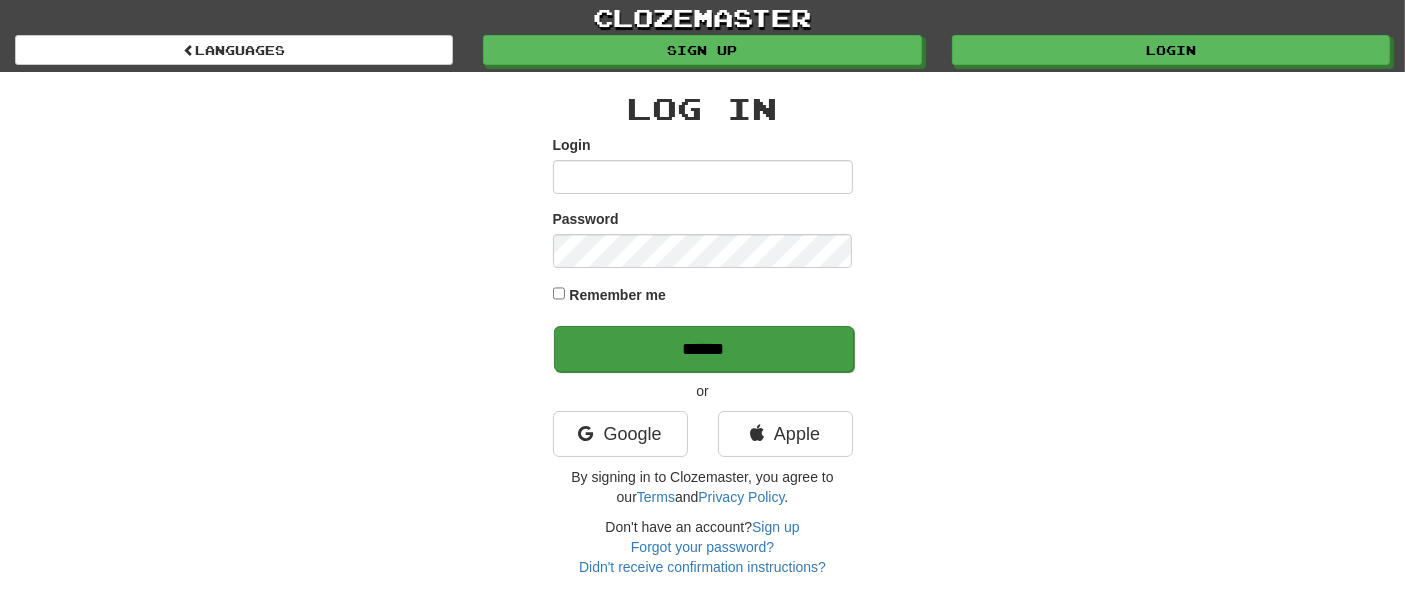type on "**********" 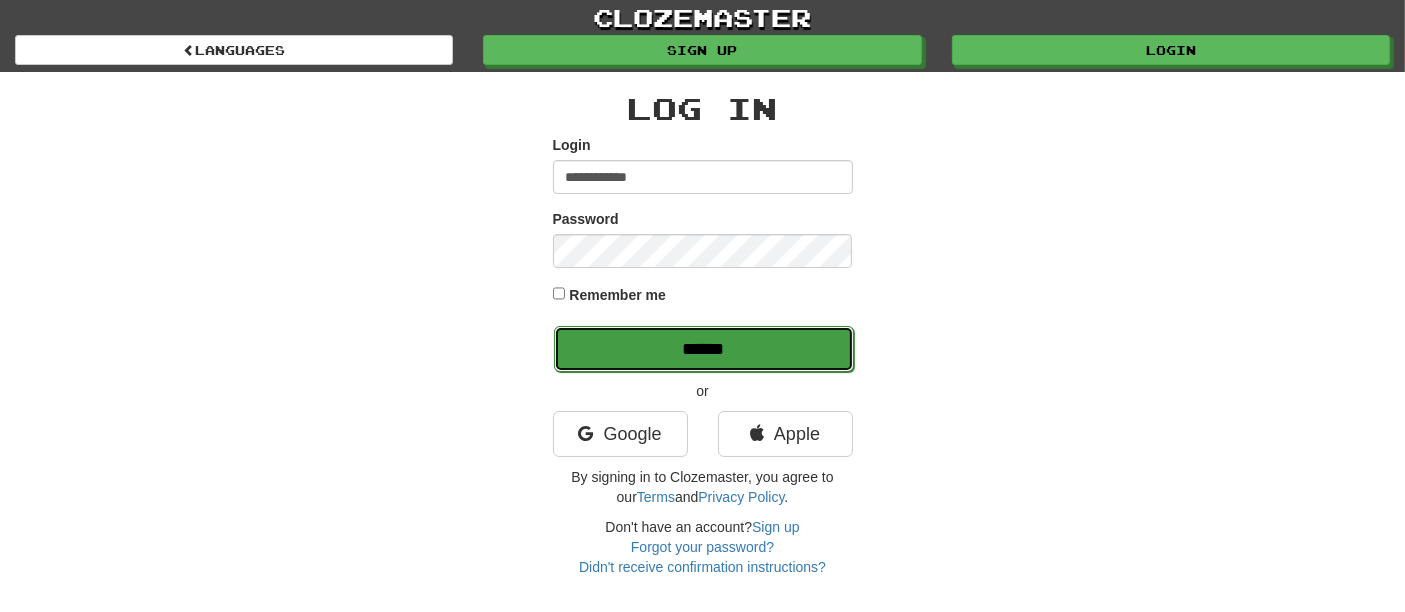 click on "******" at bounding box center [704, 349] 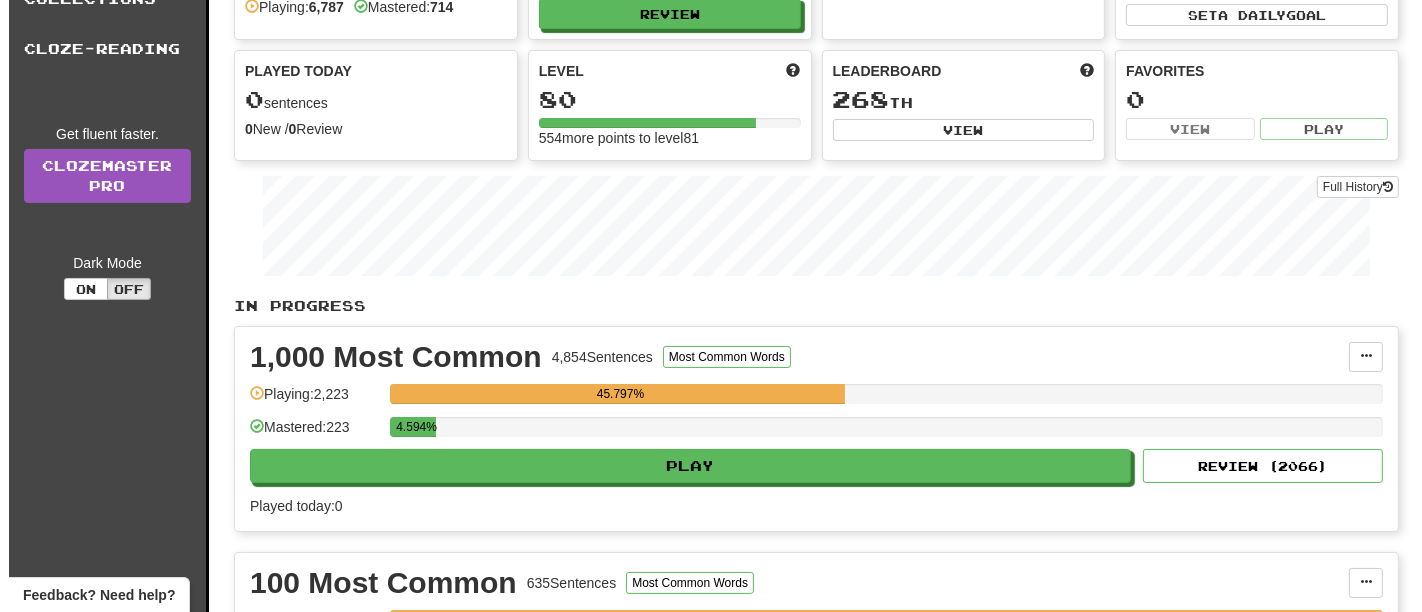 scroll, scrollTop: 222, scrollLeft: 0, axis: vertical 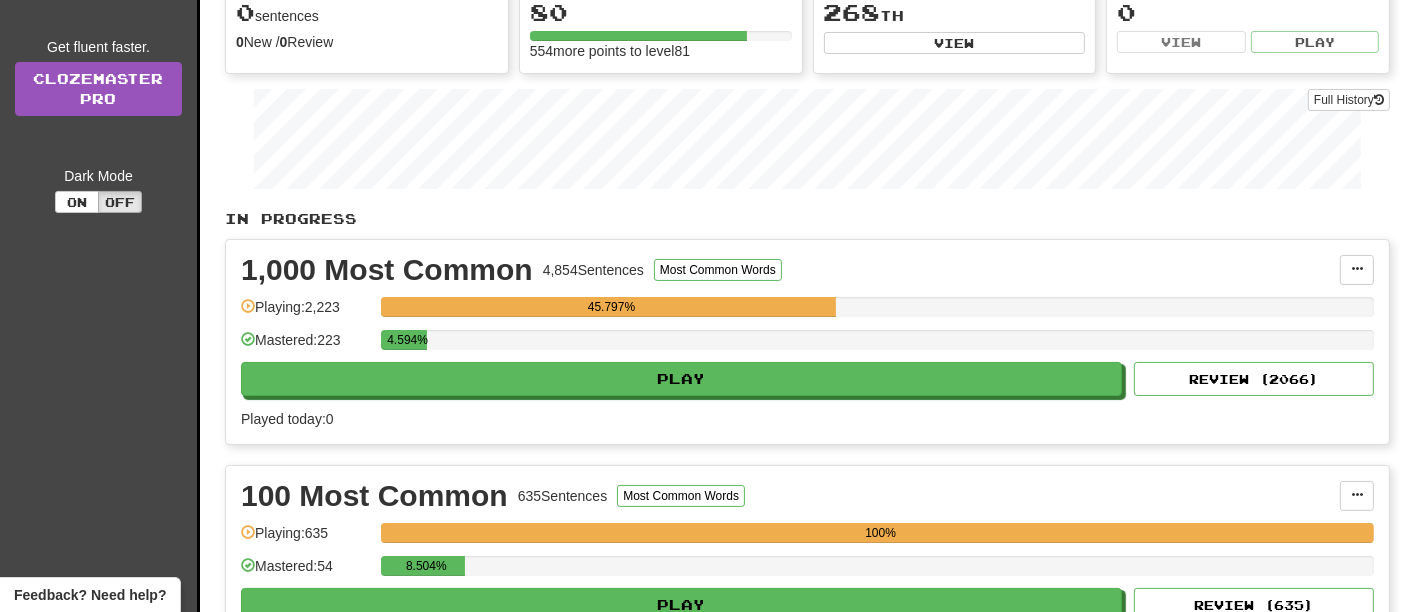 click on "1,000 Most Common 4,854  Sentences Most Common Words Manage Sentences Unpin from Dashboard  Playing:  2,223 45.797%  Mastered:  223 4.594% Play Review ( 2066 ) Played today:  0" at bounding box center (807, 342) 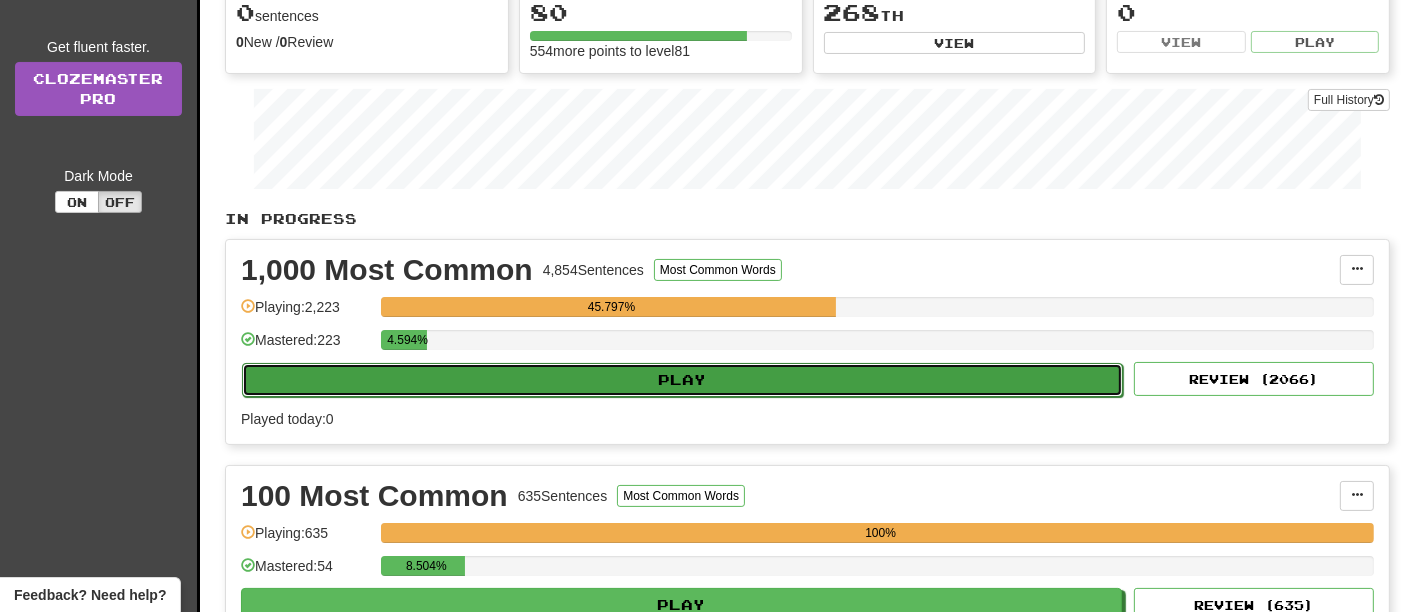 click on "Play" at bounding box center (682, 380) 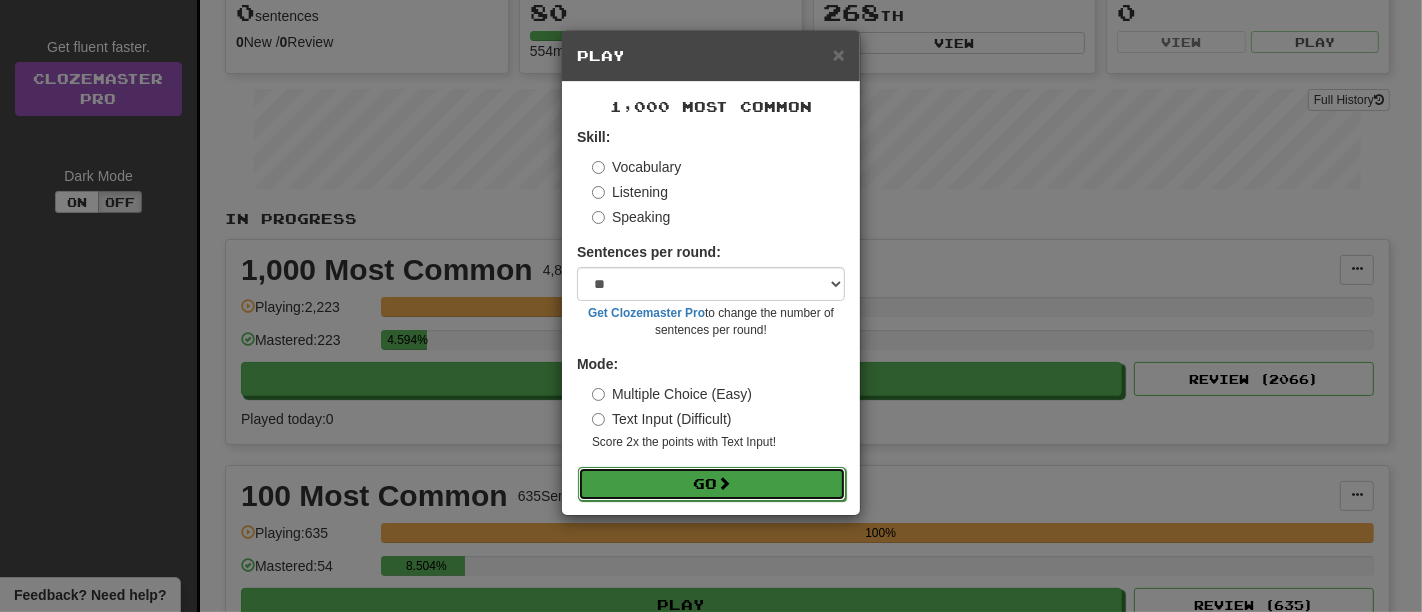 click on "Go" at bounding box center (712, 484) 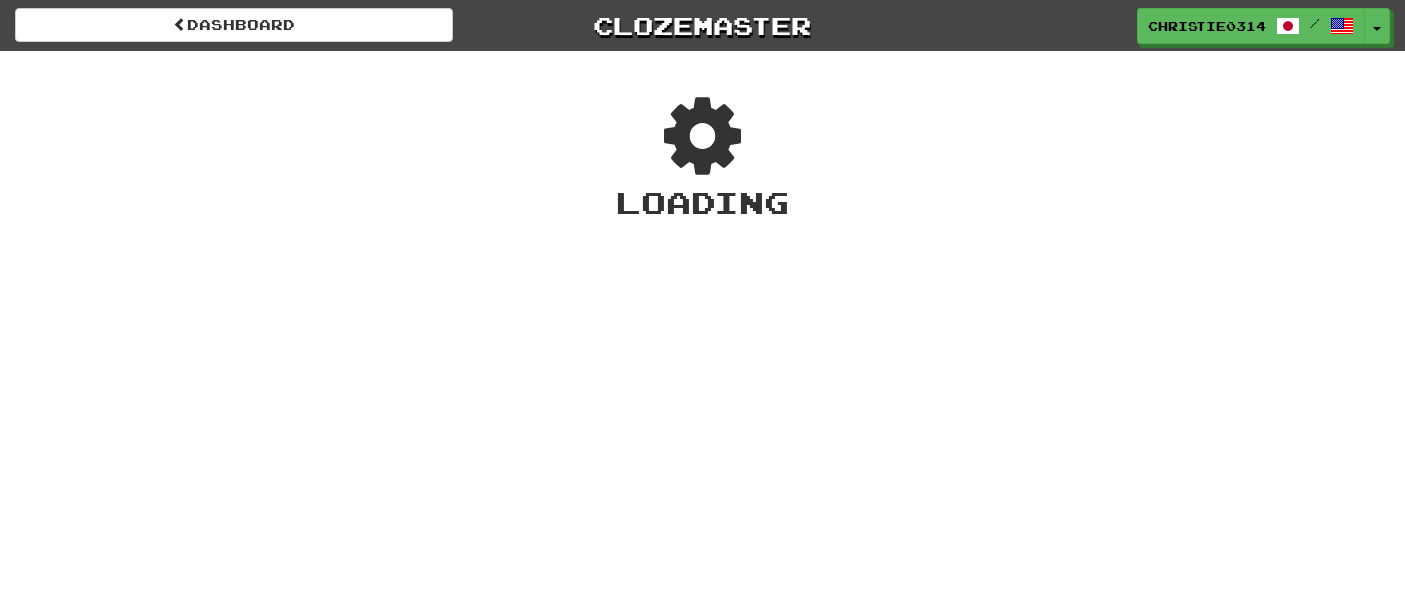 scroll, scrollTop: 0, scrollLeft: 0, axis: both 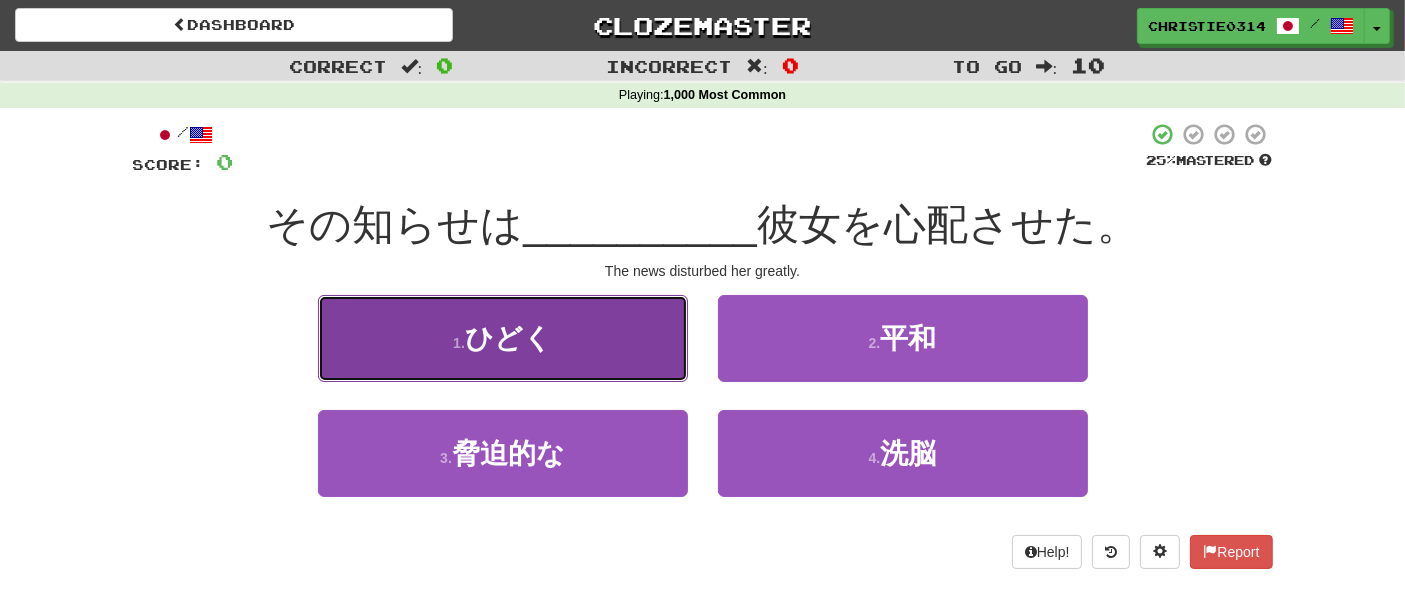 click on "1 .  ひどく" at bounding box center [503, 338] 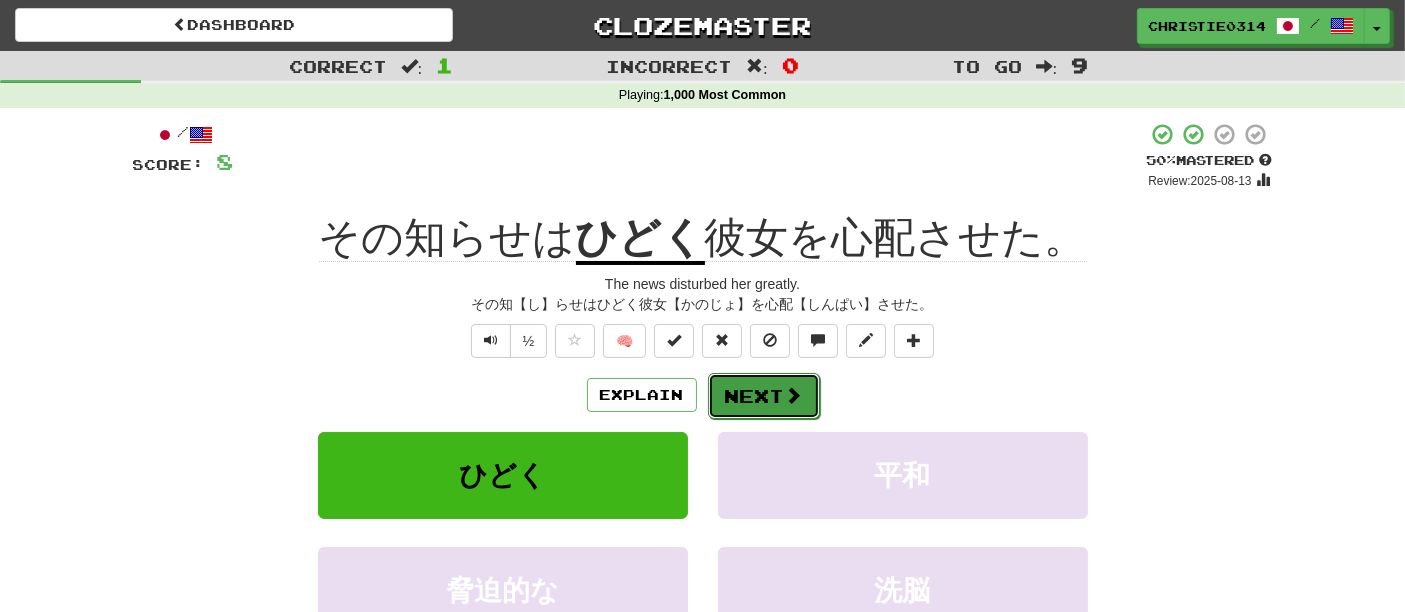 click on "Next" at bounding box center [764, 396] 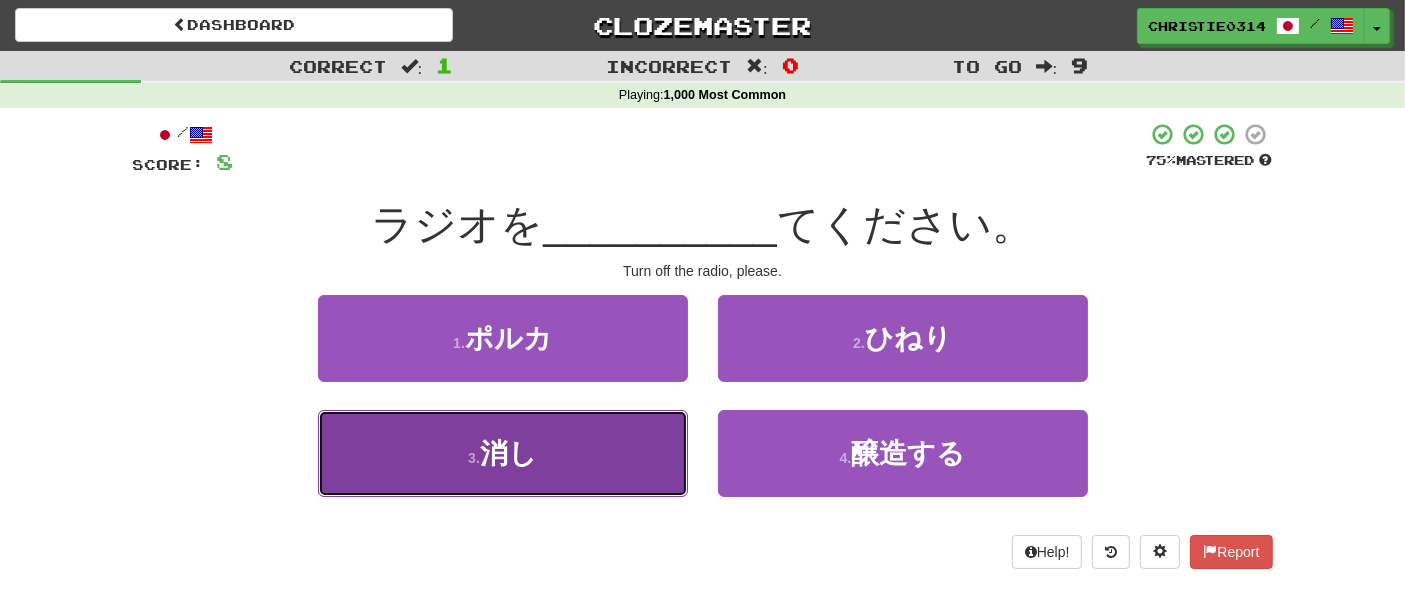 click on "3 .  消し" at bounding box center (503, 453) 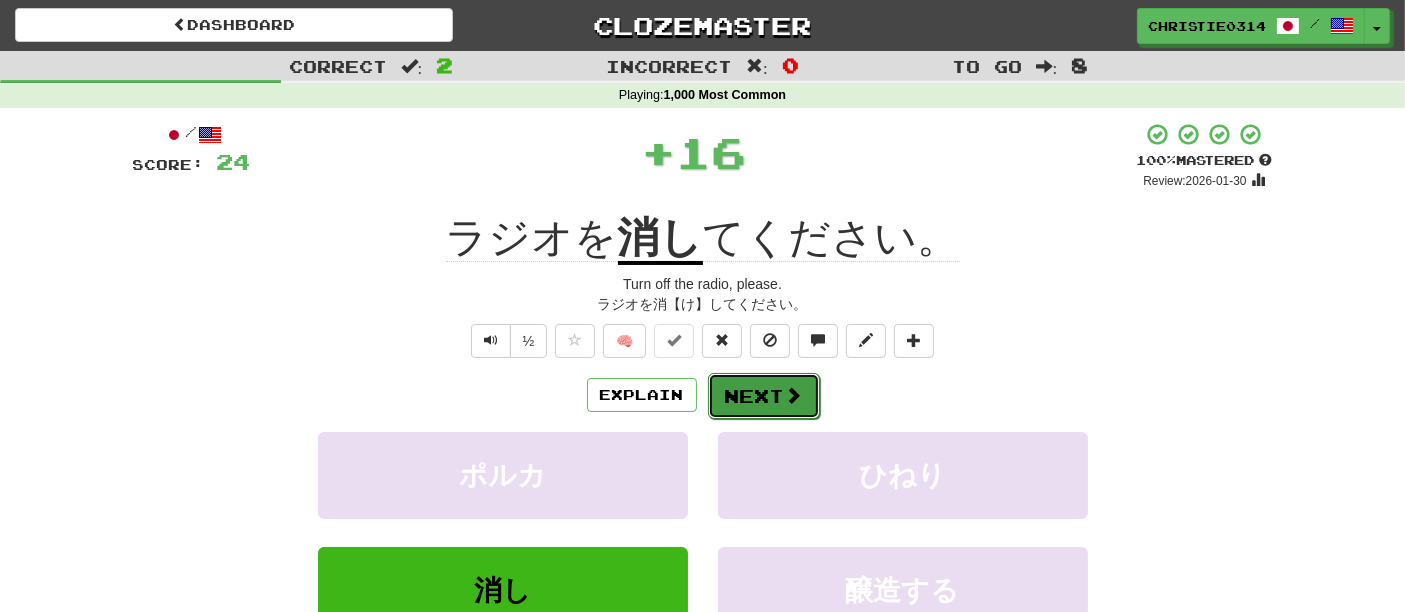 click on "Next" at bounding box center [764, 396] 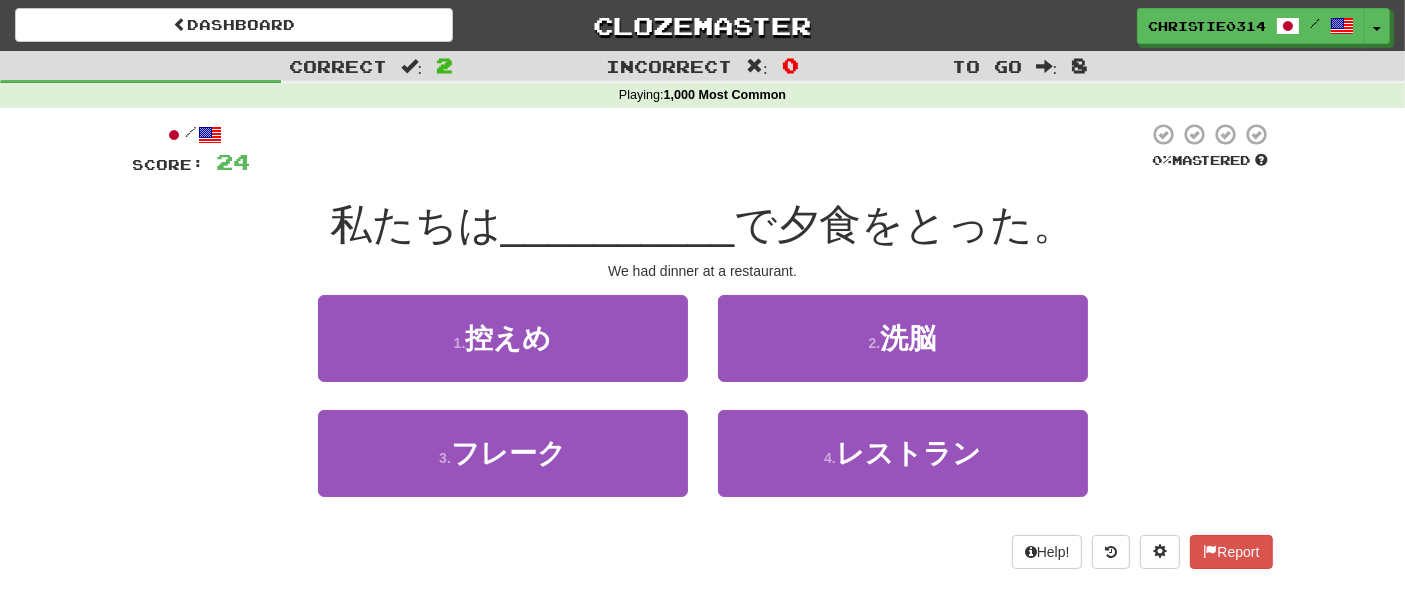 click on "4 .  レストラン" at bounding box center (903, 467) 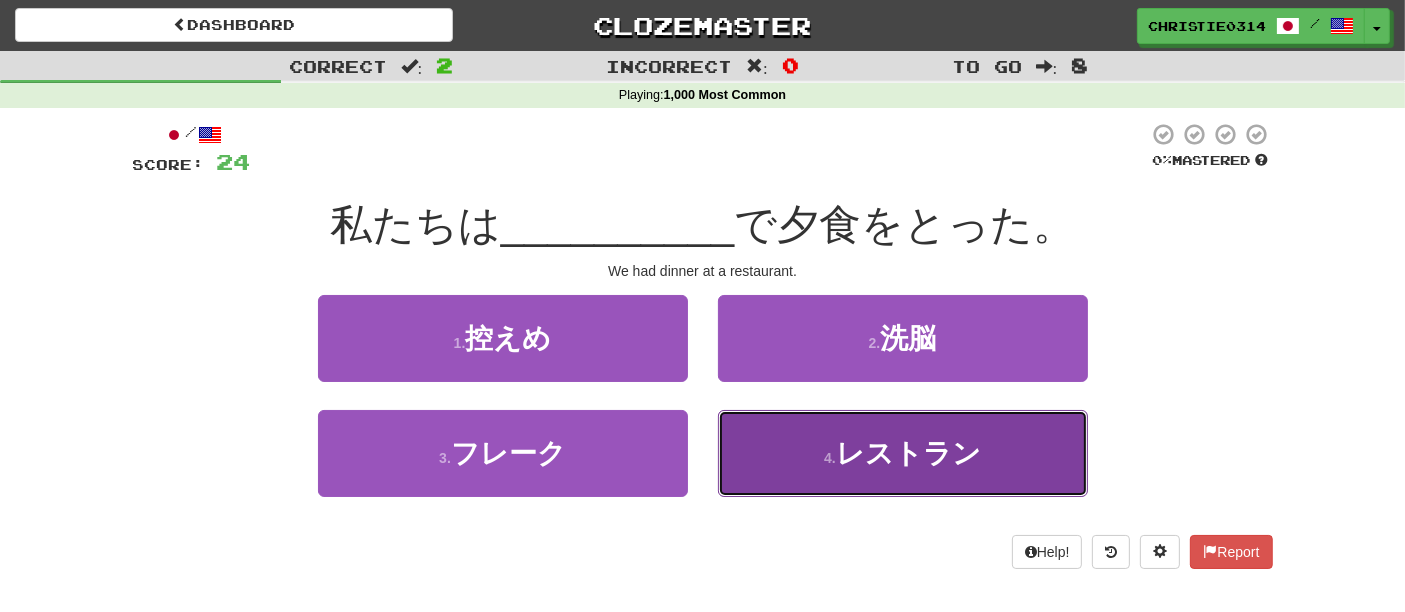 click on "4 .  レストラン" at bounding box center [903, 453] 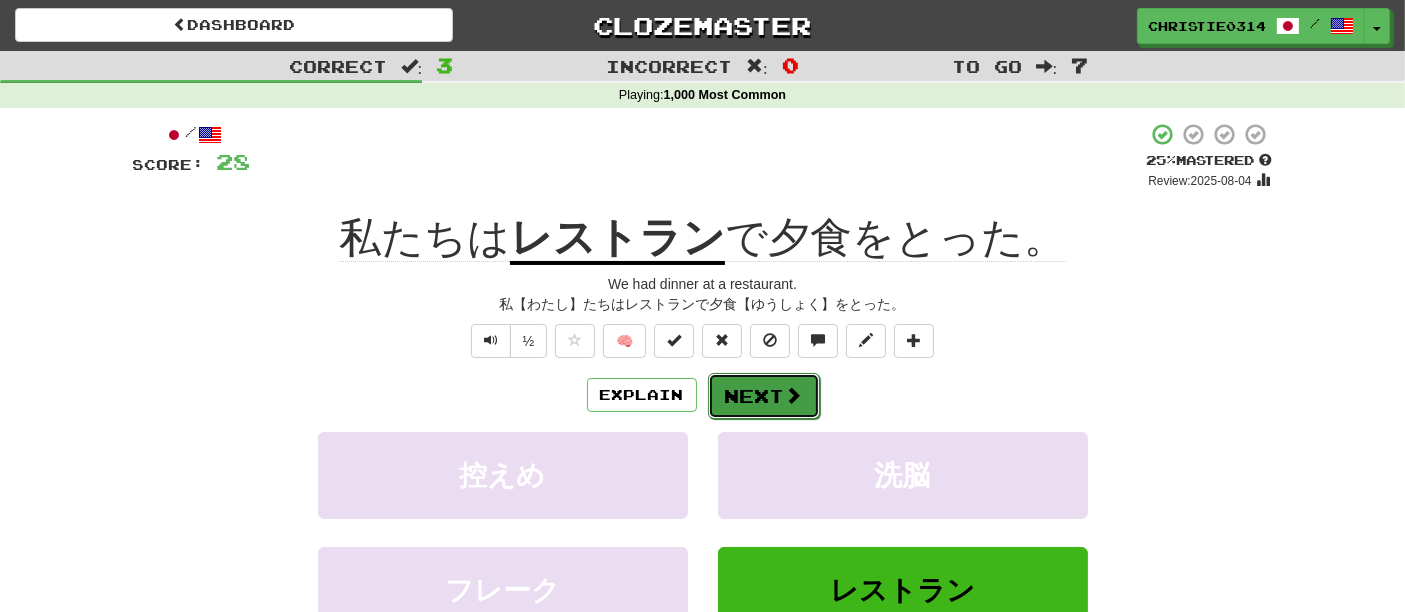 click on "Next" at bounding box center (764, 396) 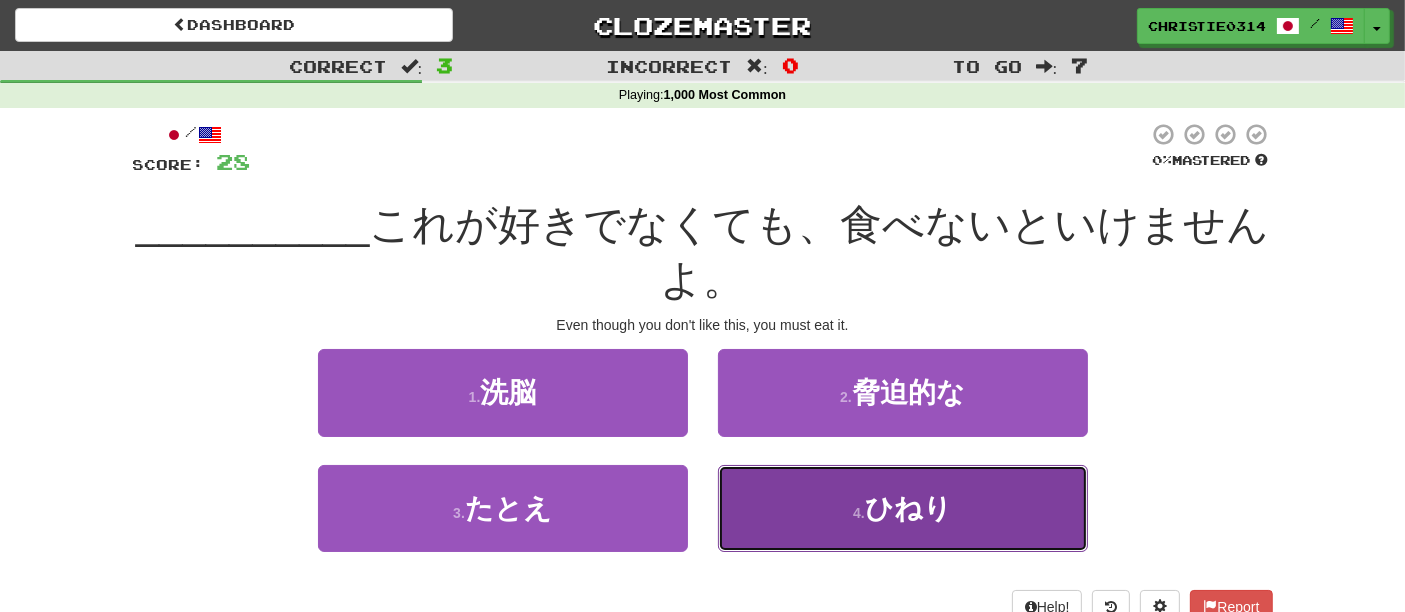 click on "4 .  ひねり" at bounding box center [903, 508] 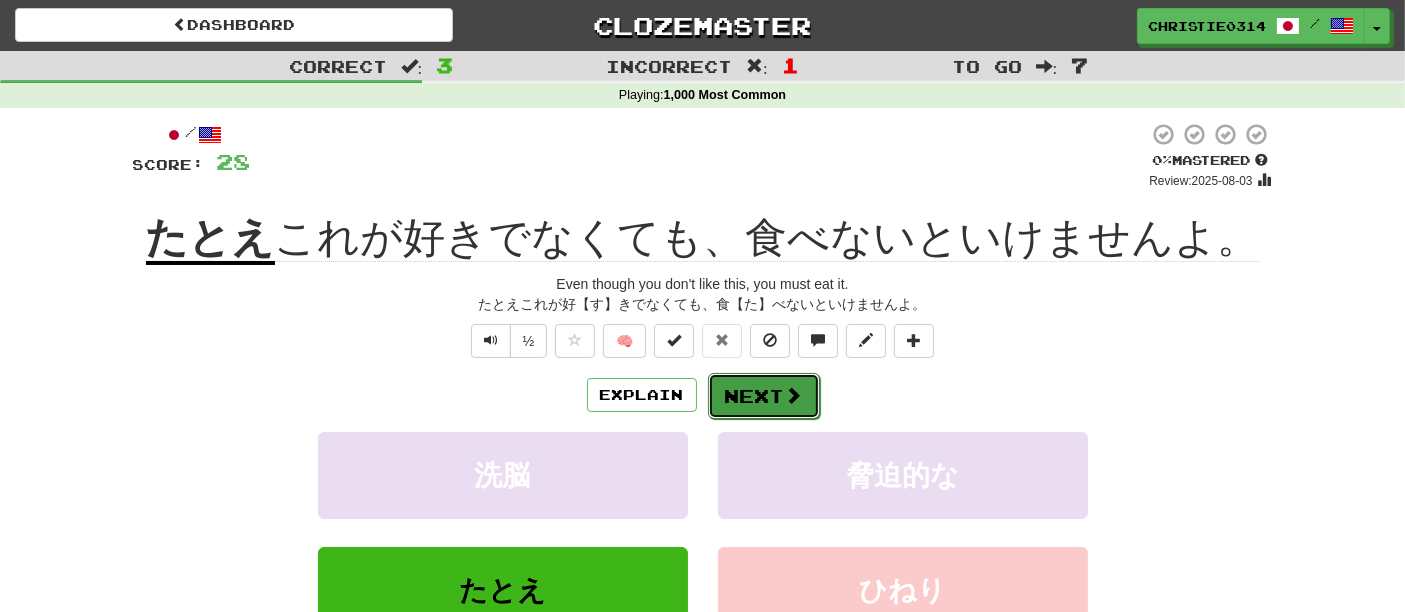 click at bounding box center (794, 395) 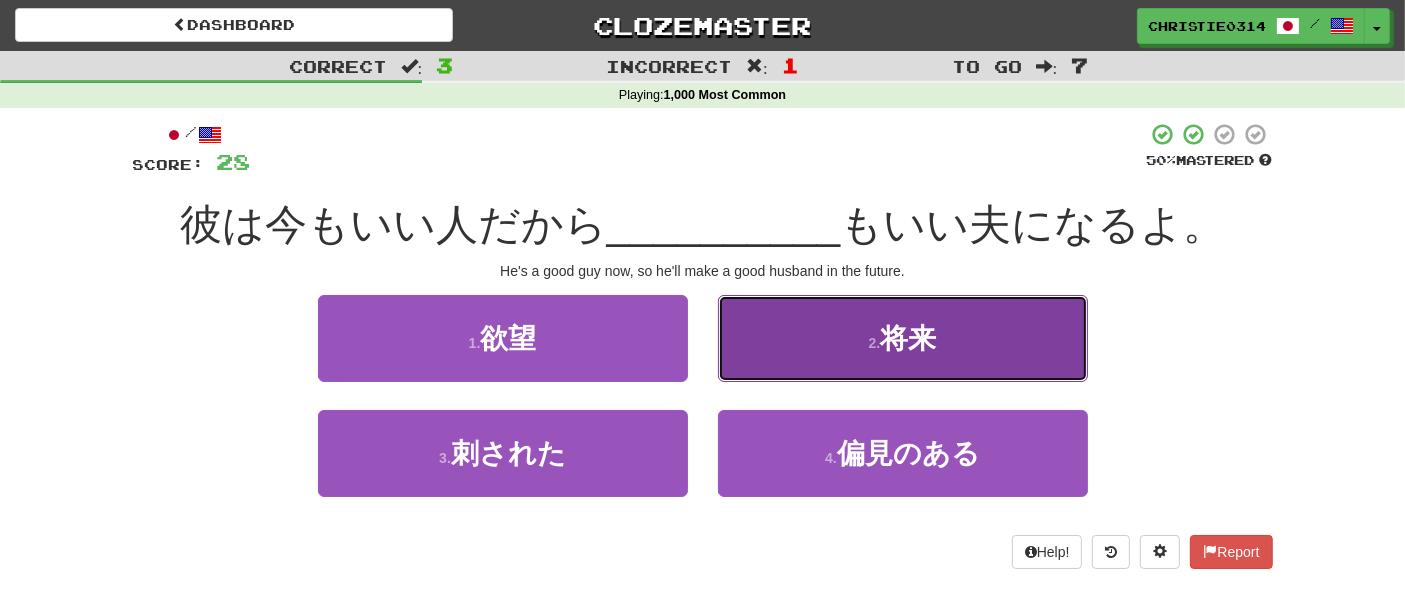 click on "2 .  将来" at bounding box center (903, 338) 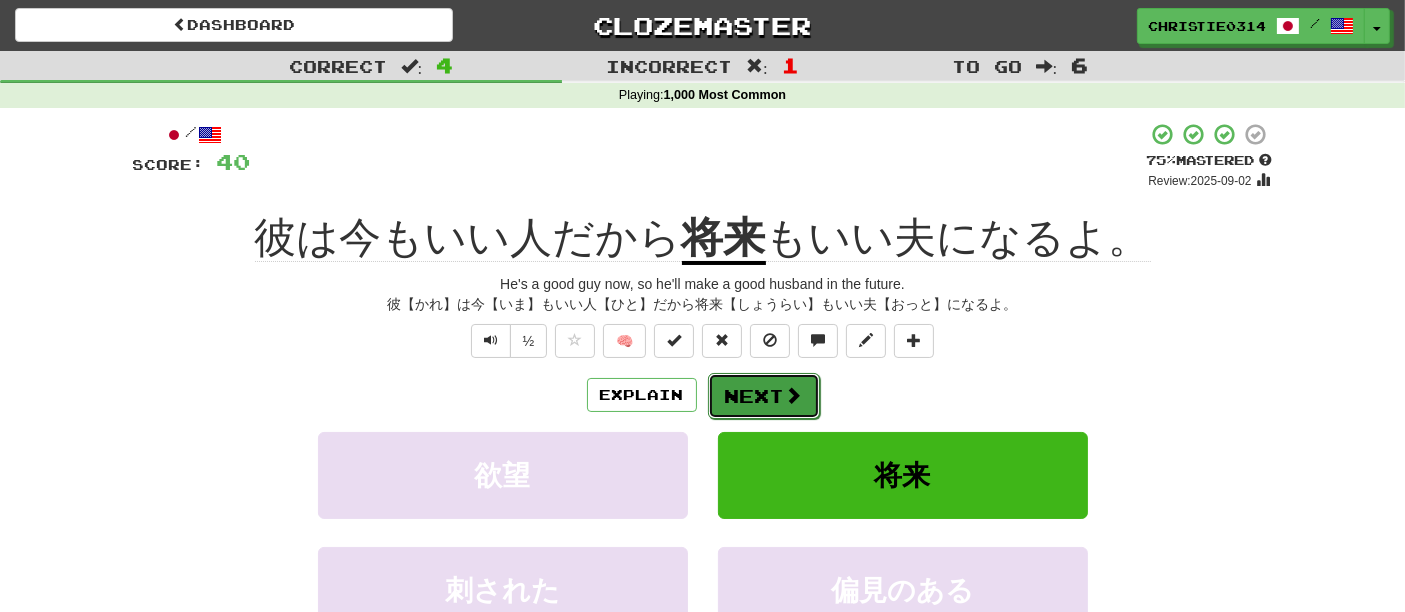 click on "Next" at bounding box center (764, 396) 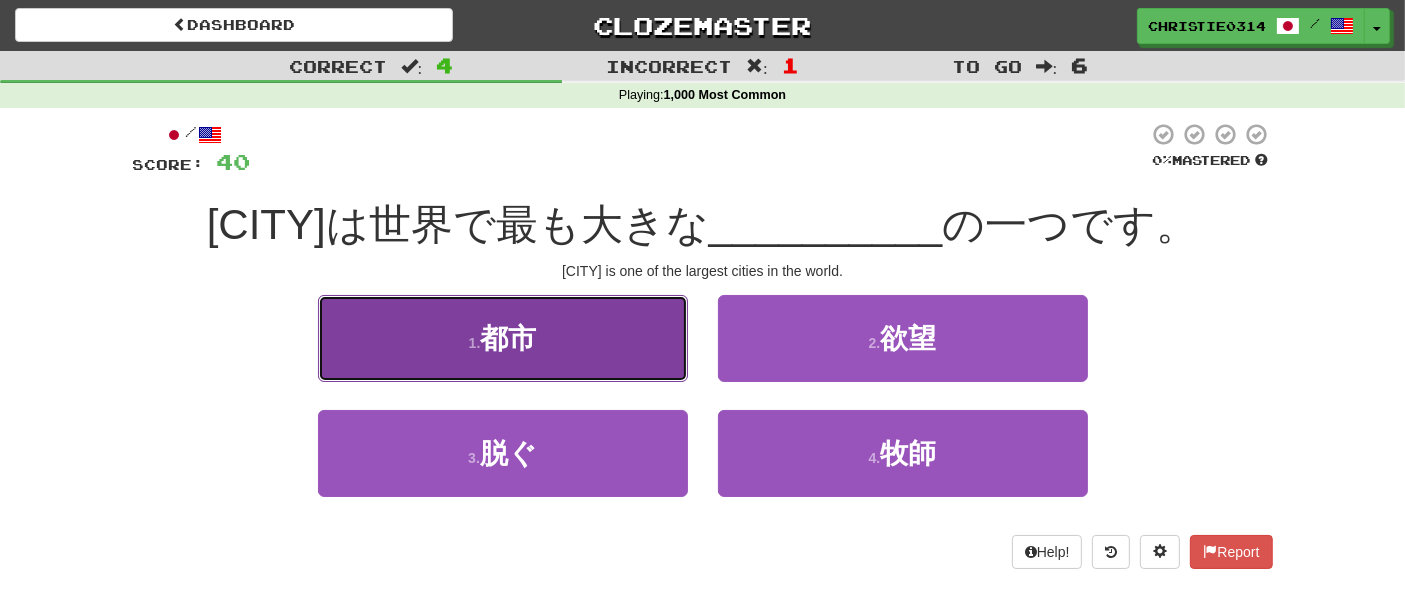 click on "1 .  都市" at bounding box center [503, 338] 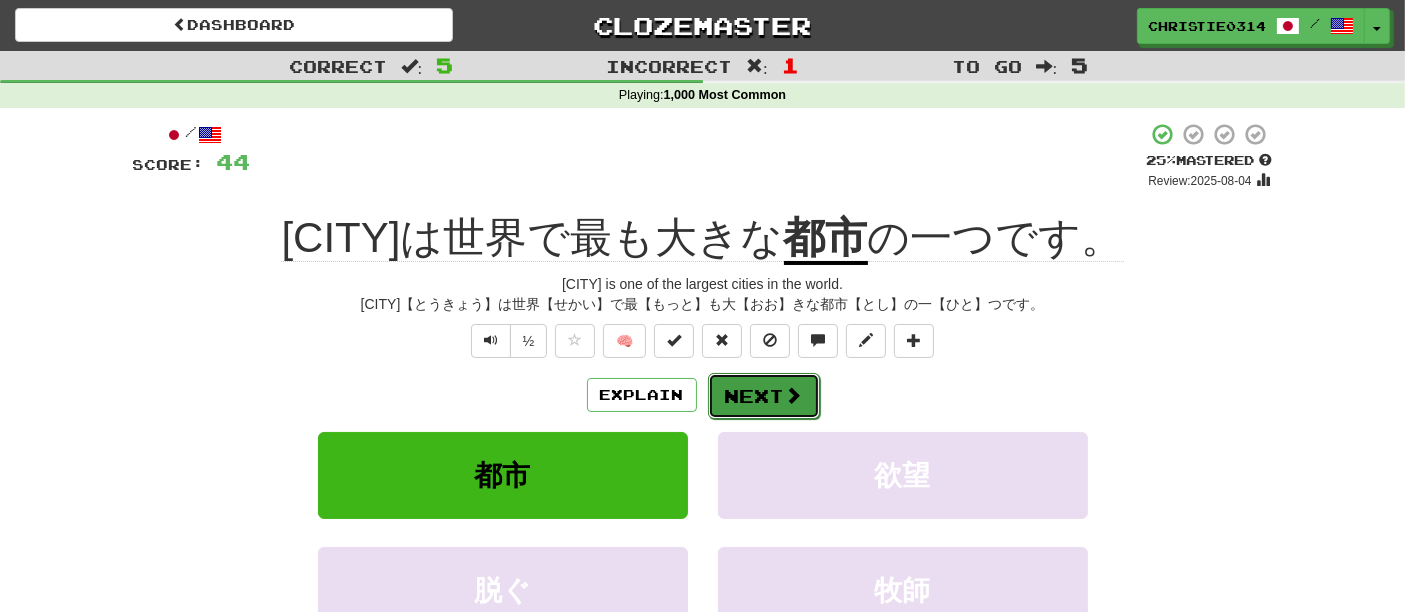 click on "Next" at bounding box center [764, 396] 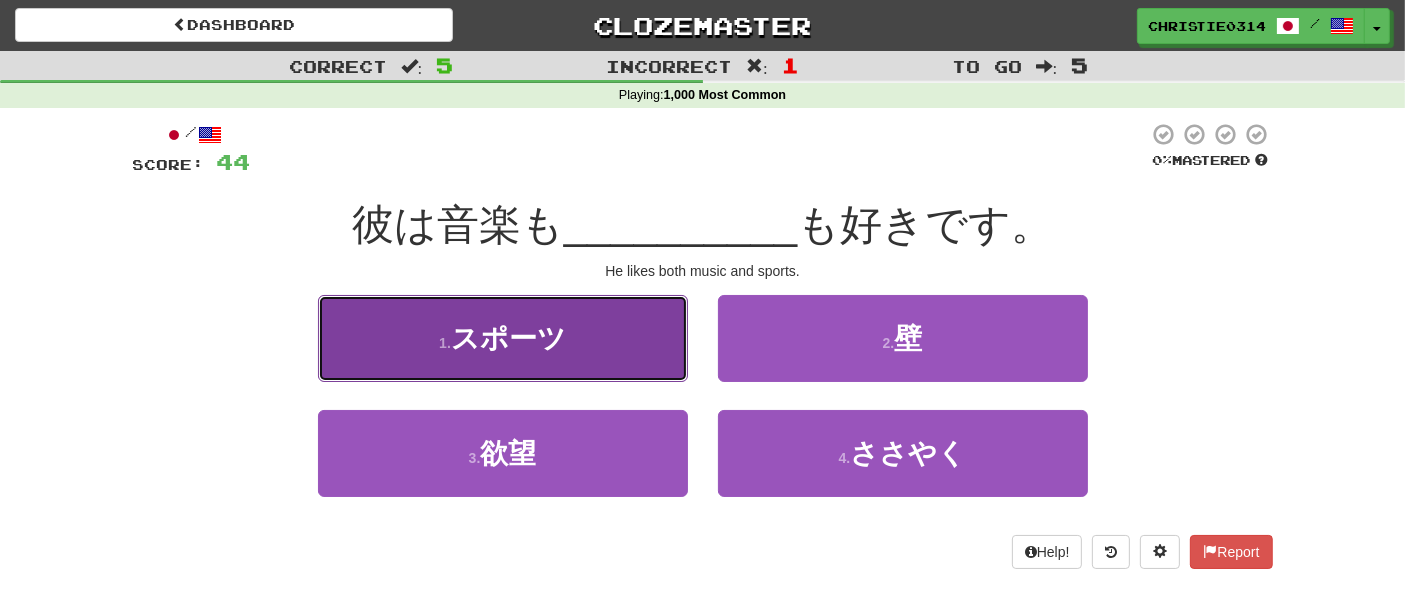 click on "1 .  スポーツ" at bounding box center (503, 338) 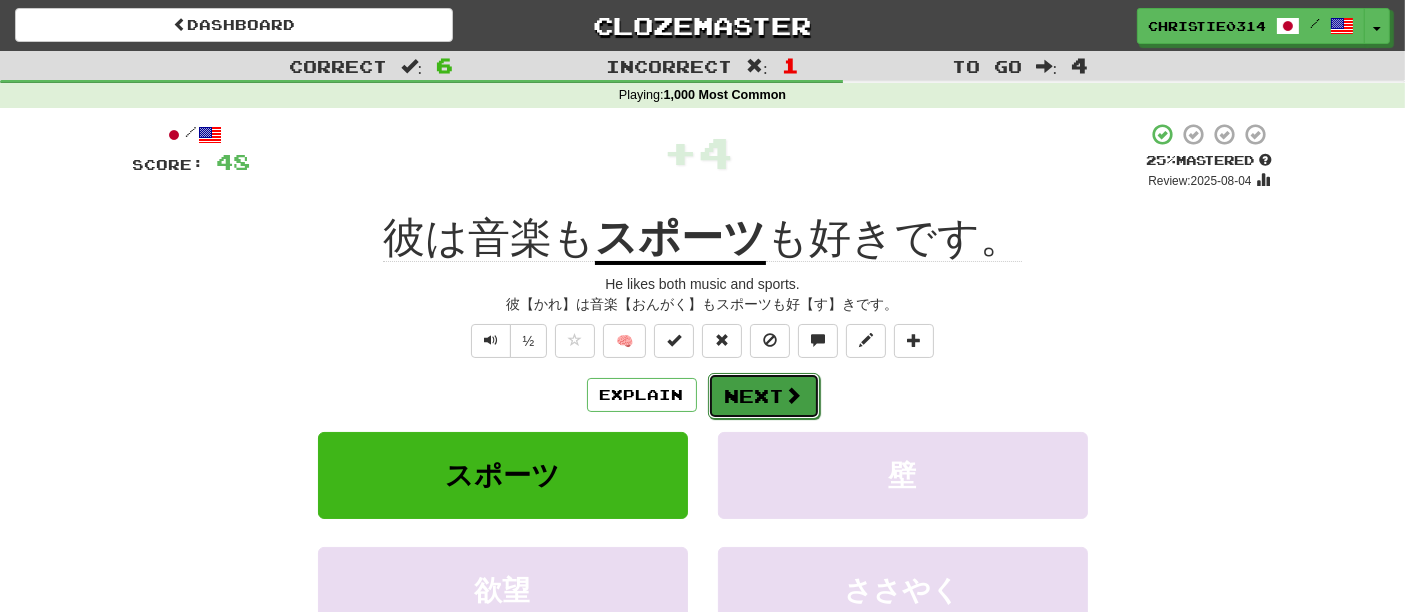 click at bounding box center [794, 395] 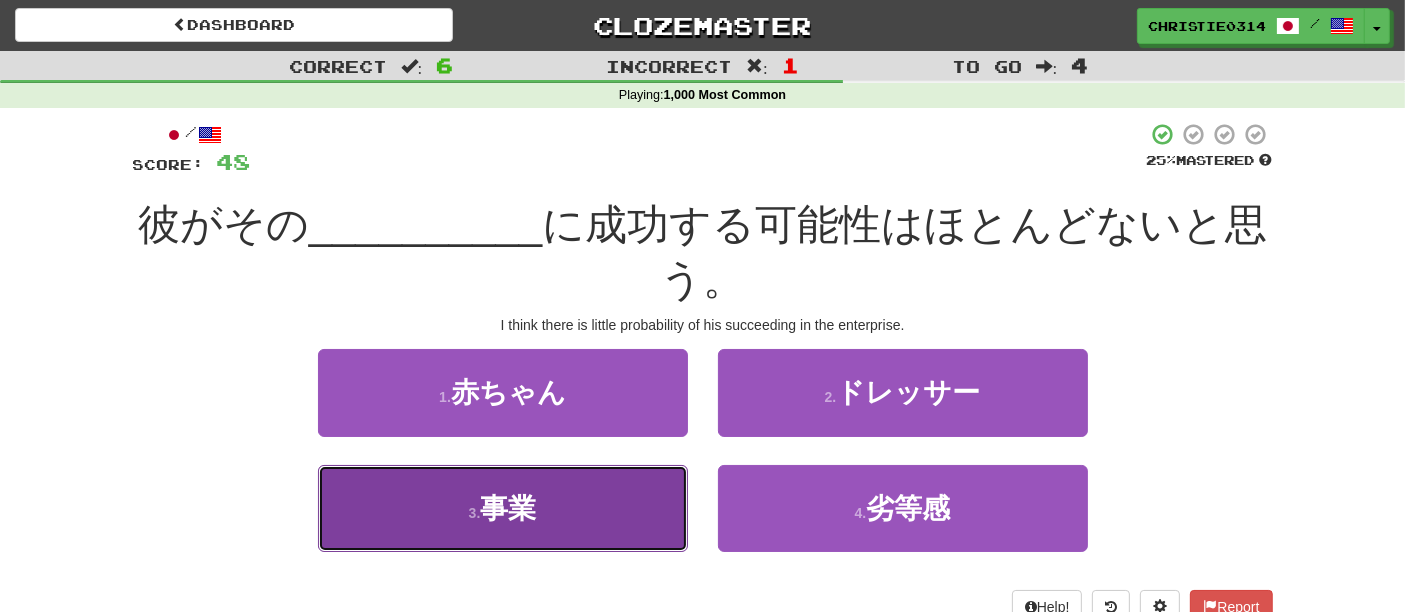 click on "3 .  事業" at bounding box center (503, 508) 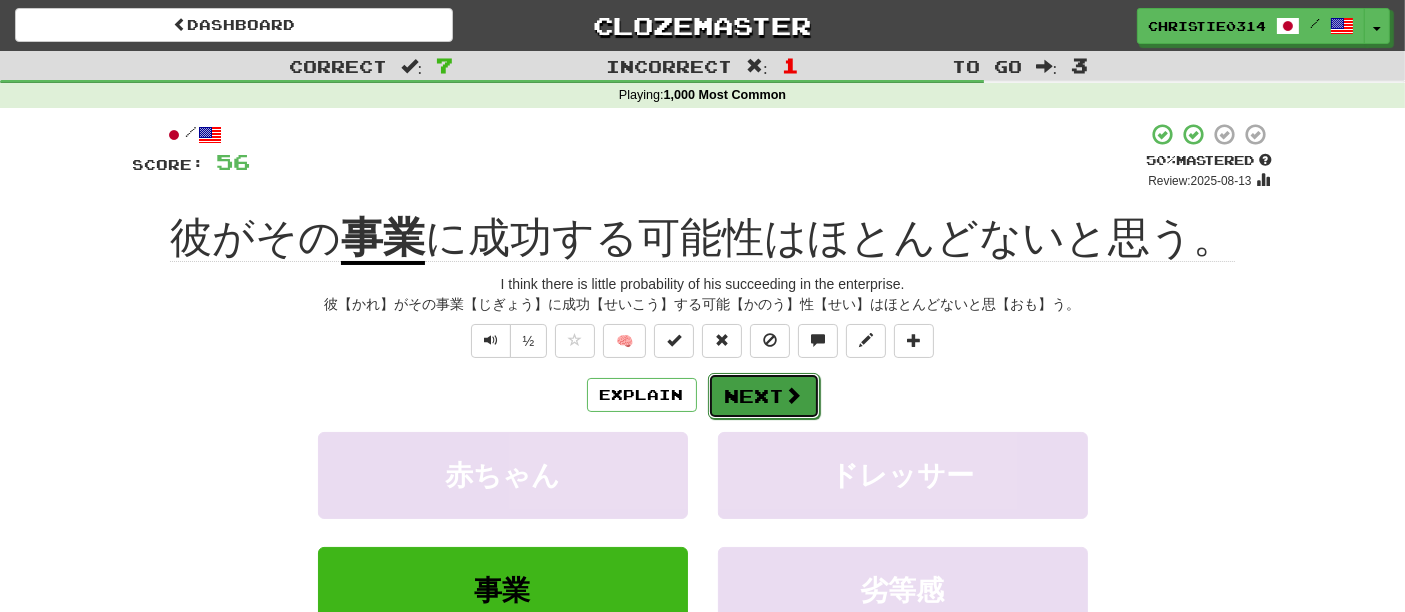 click on "Next" at bounding box center (764, 396) 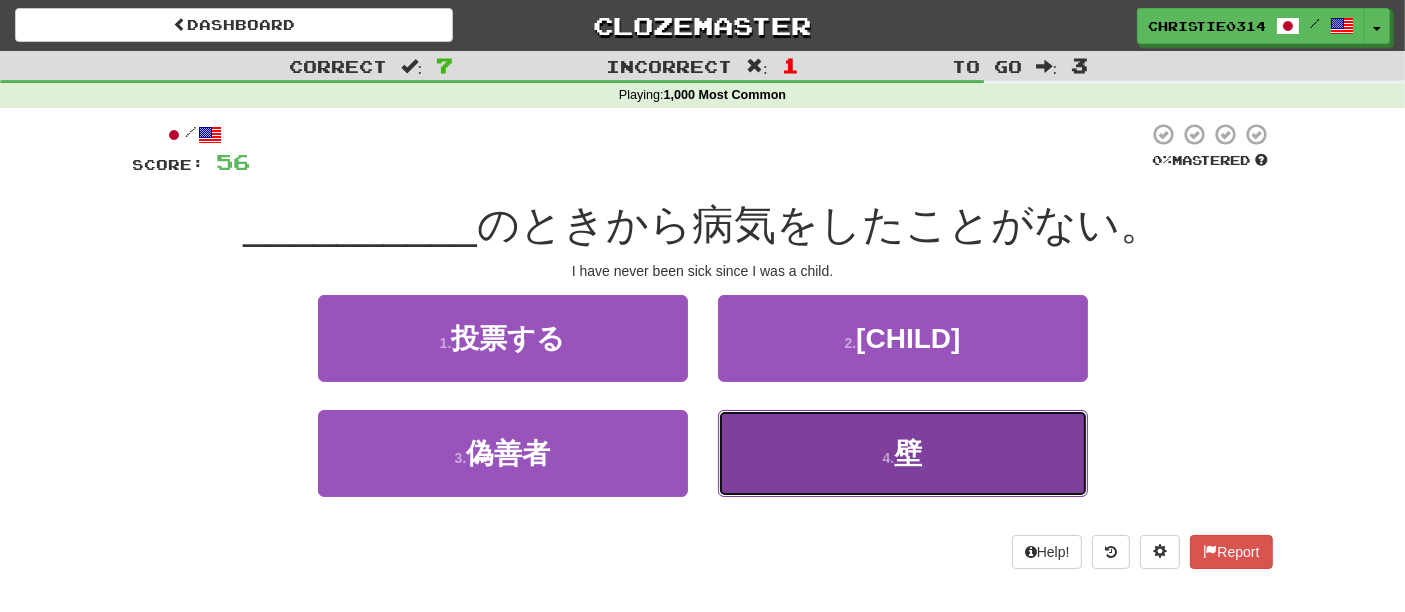 click on "4 .  壁" at bounding box center (903, 453) 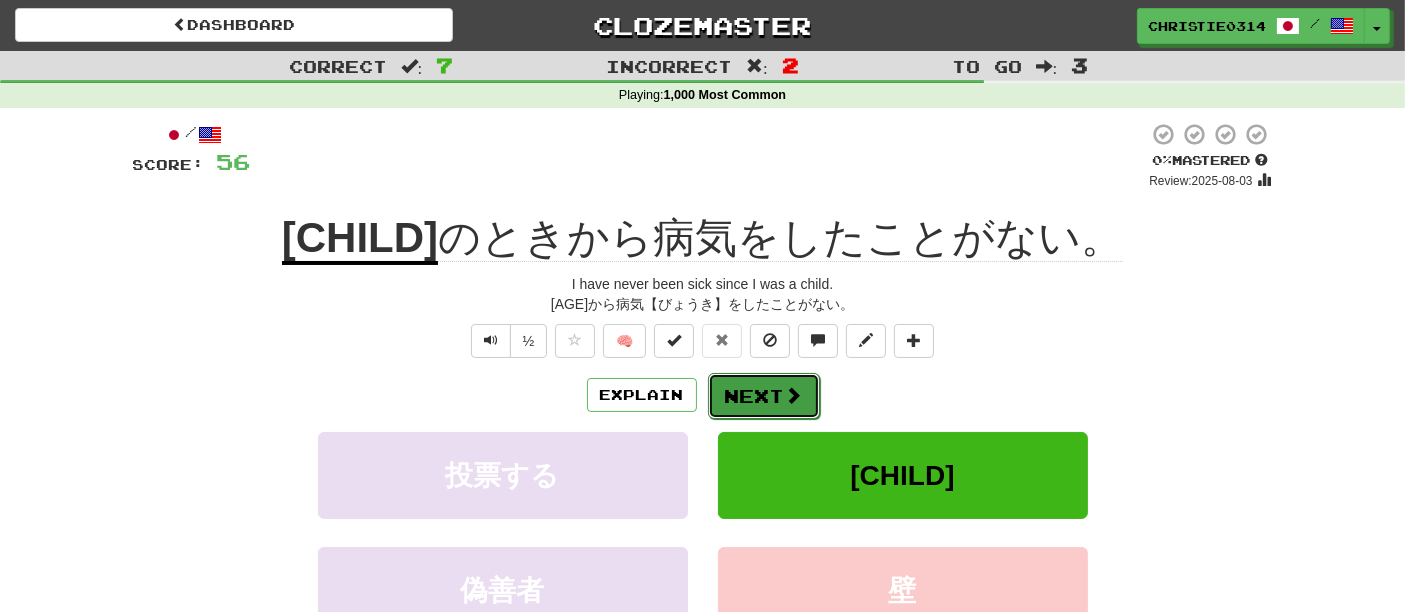 click on "Next" at bounding box center [764, 396] 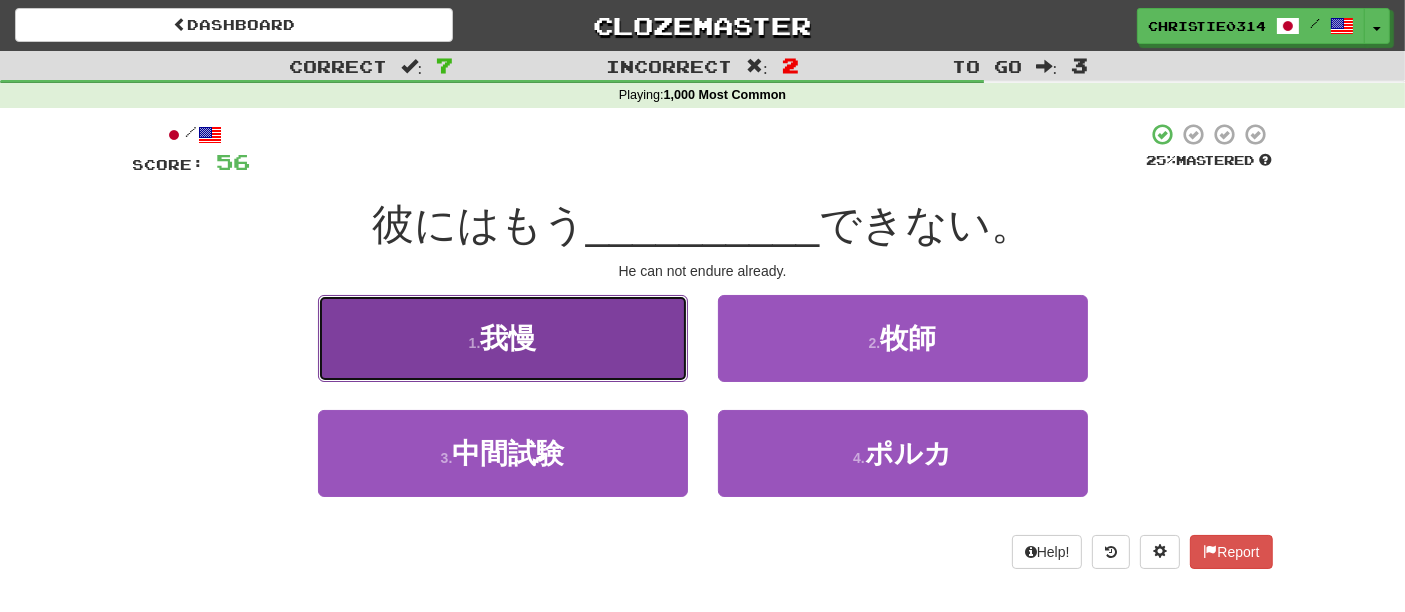 click on "1 .  我慢" at bounding box center [503, 338] 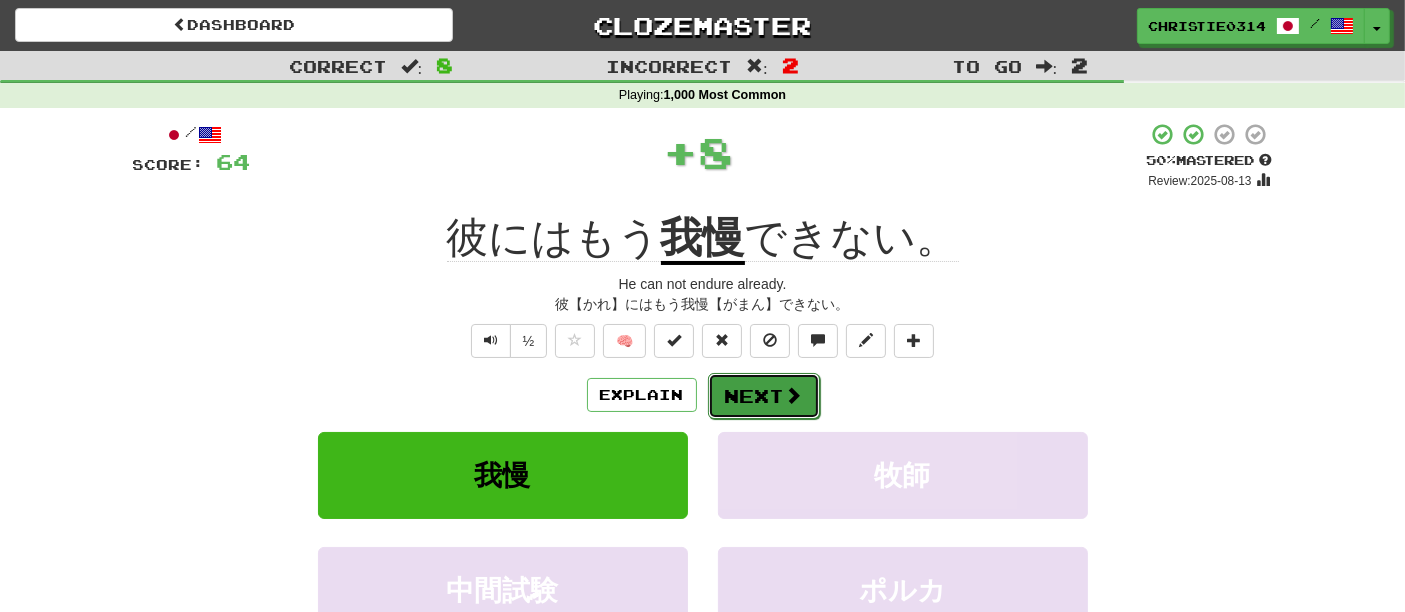 click on "Next" at bounding box center (764, 396) 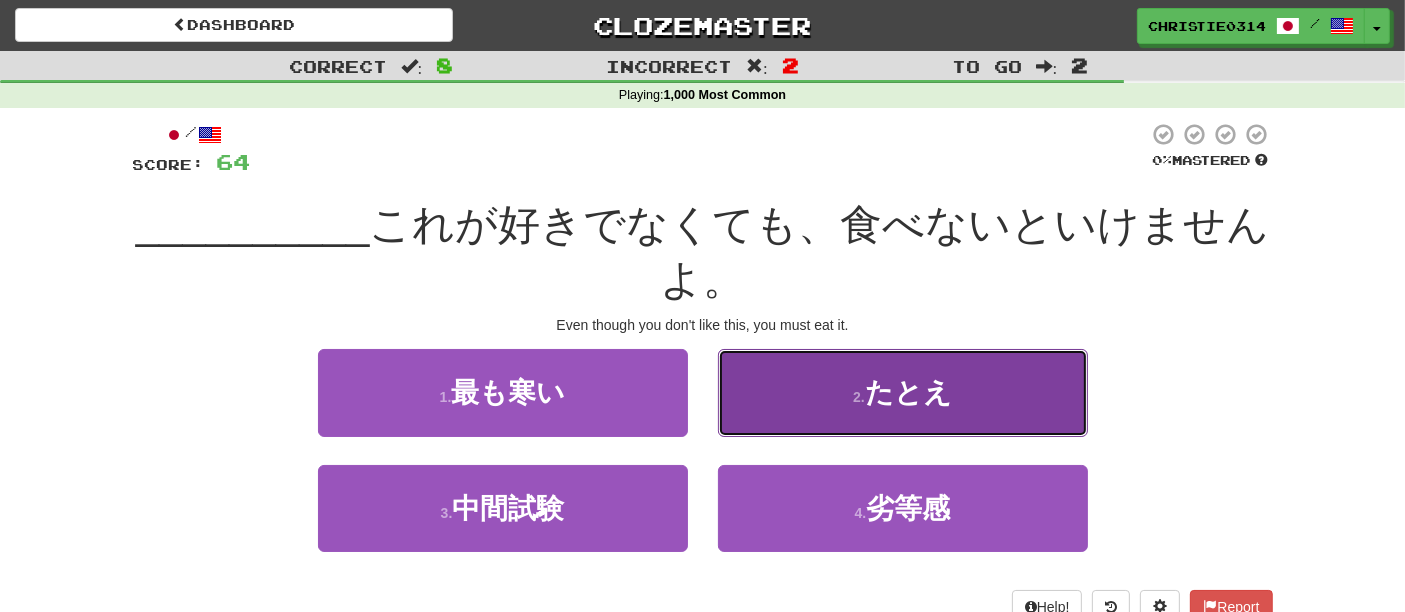 click on "2 .  たとえ" at bounding box center (903, 392) 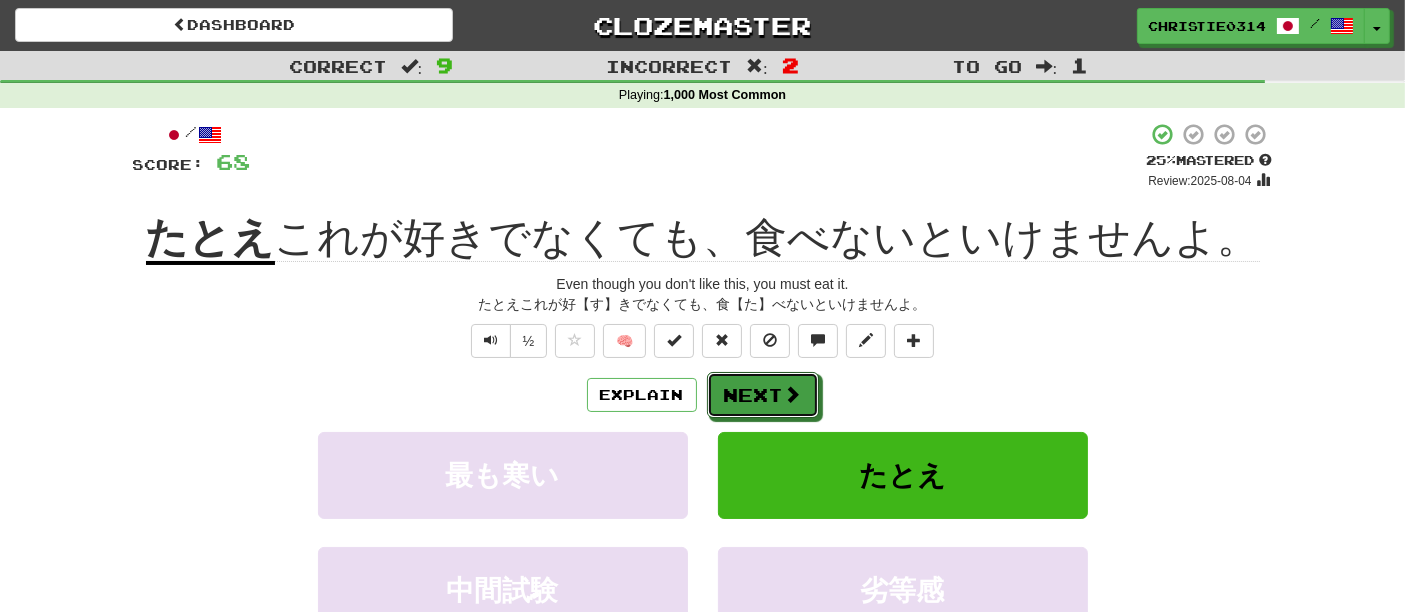 click on "Next" at bounding box center [763, 395] 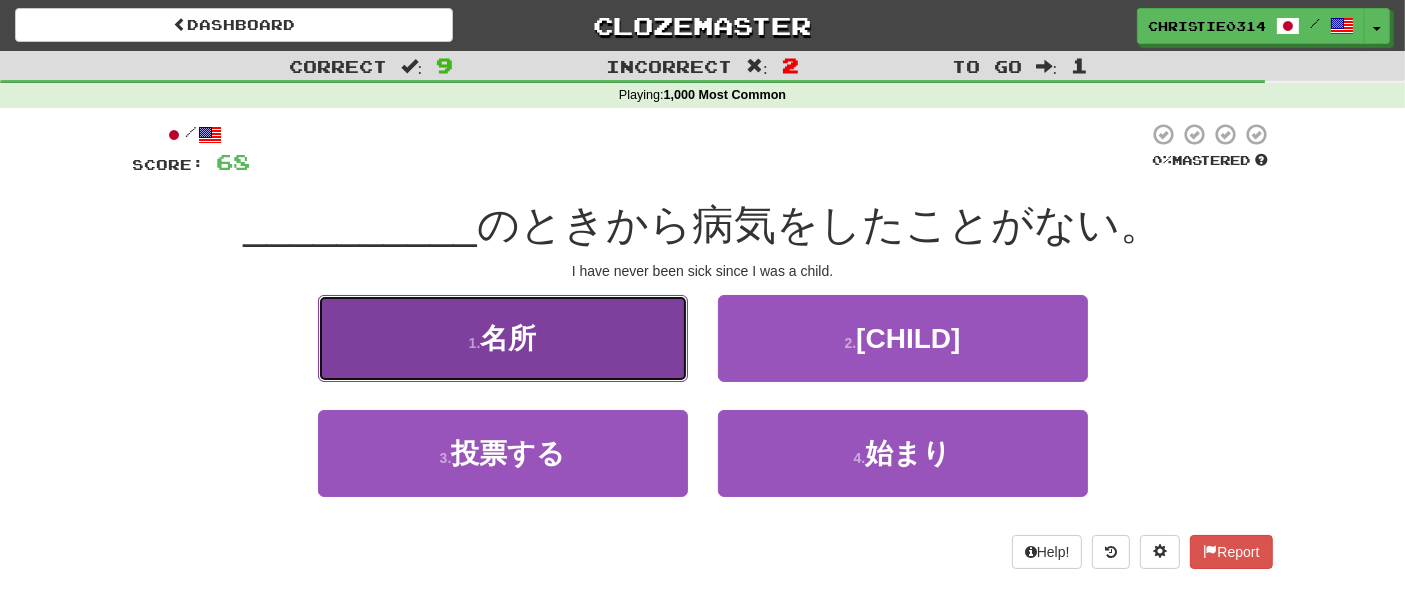 click on "1 .  名所" at bounding box center [503, 338] 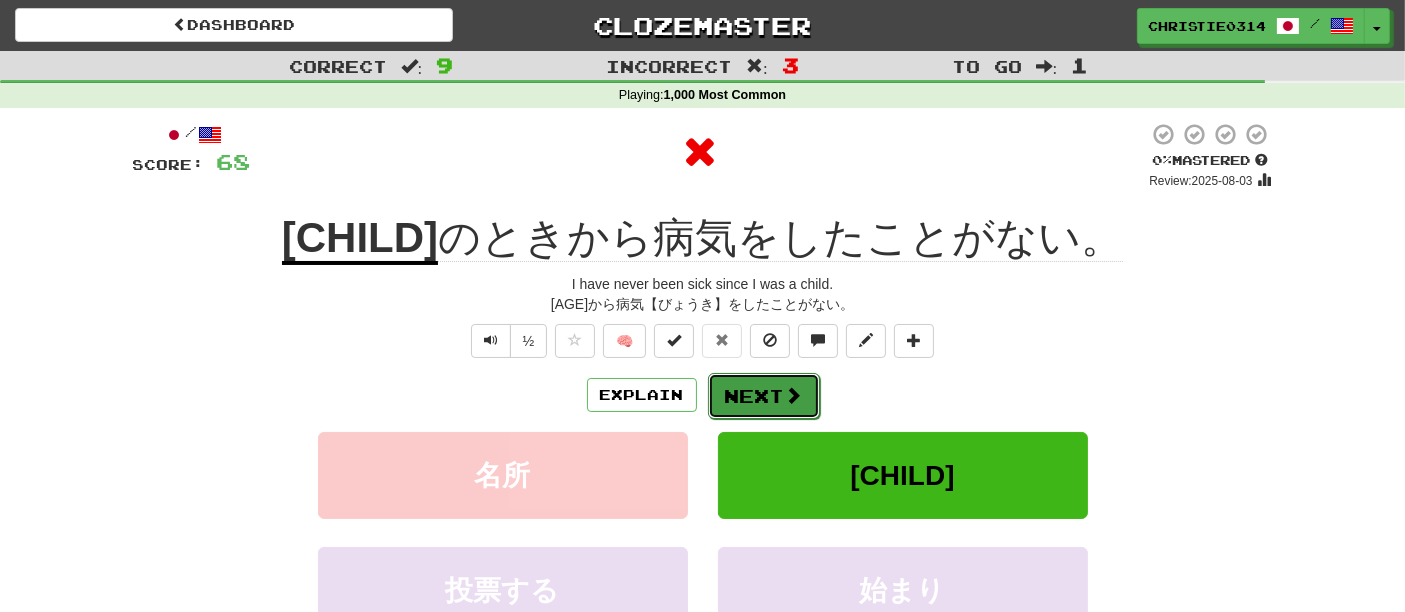 click on "Next" at bounding box center [764, 396] 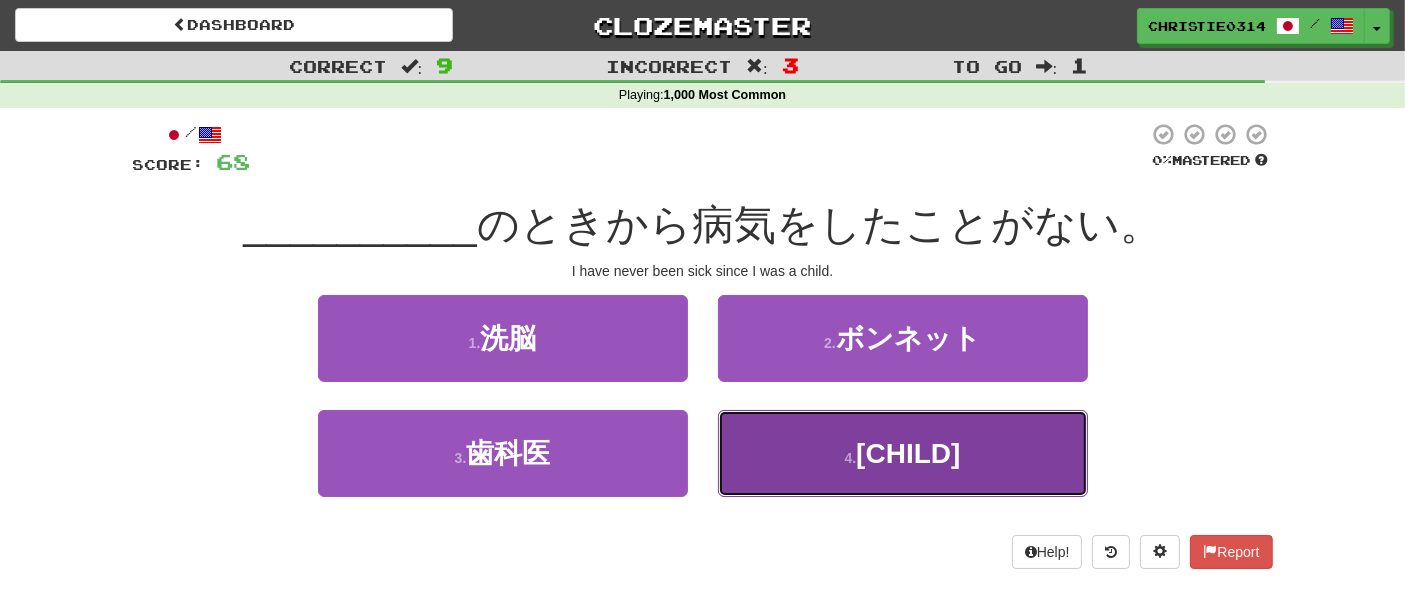 click on "子ども" at bounding box center (908, 453) 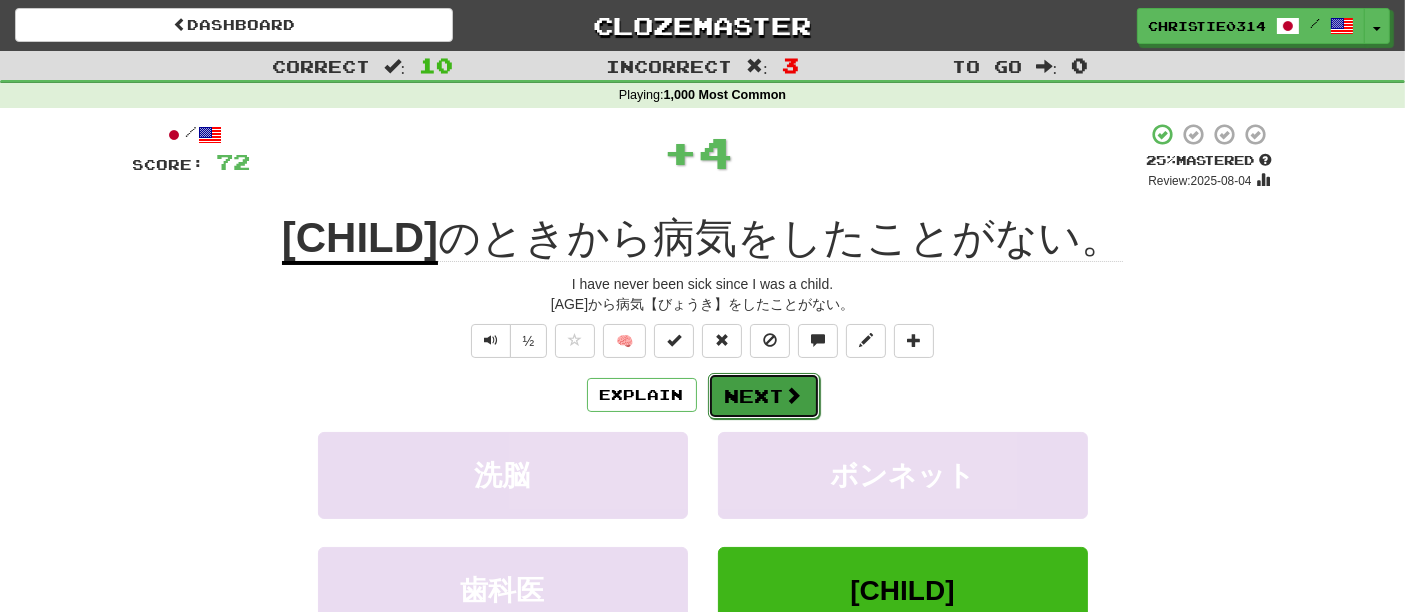 click on "Next" at bounding box center (764, 396) 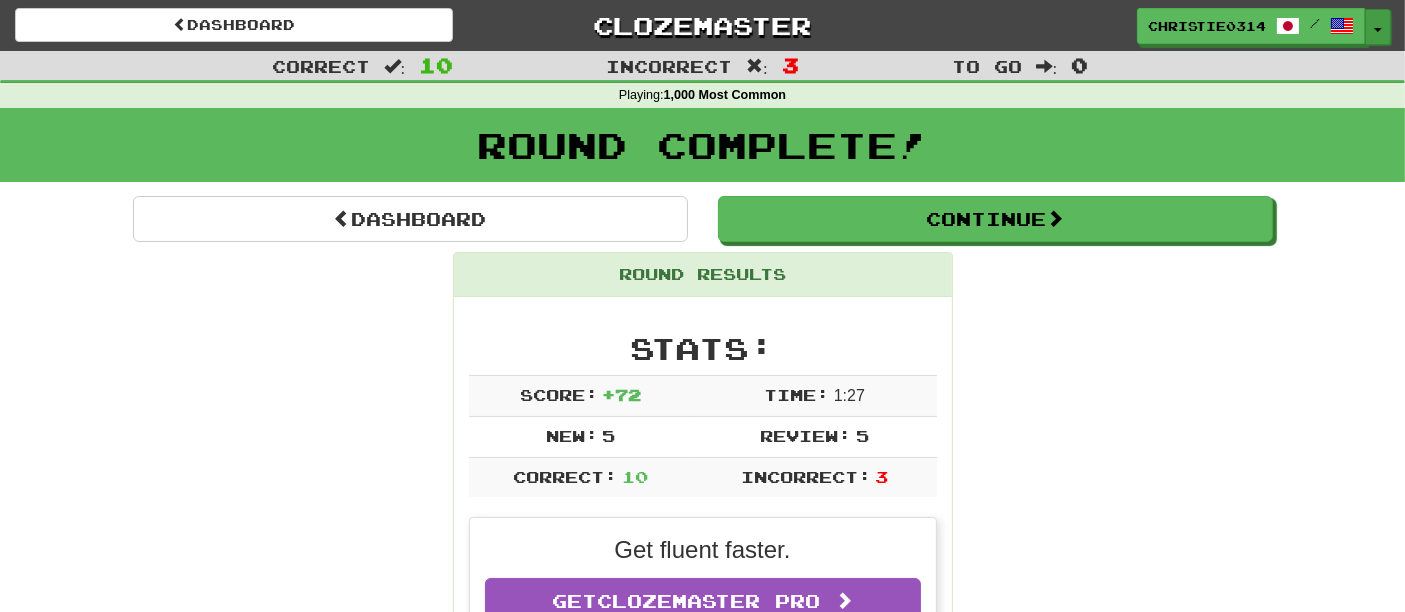 click on "Toggle Dropdown" at bounding box center [1378, 27] 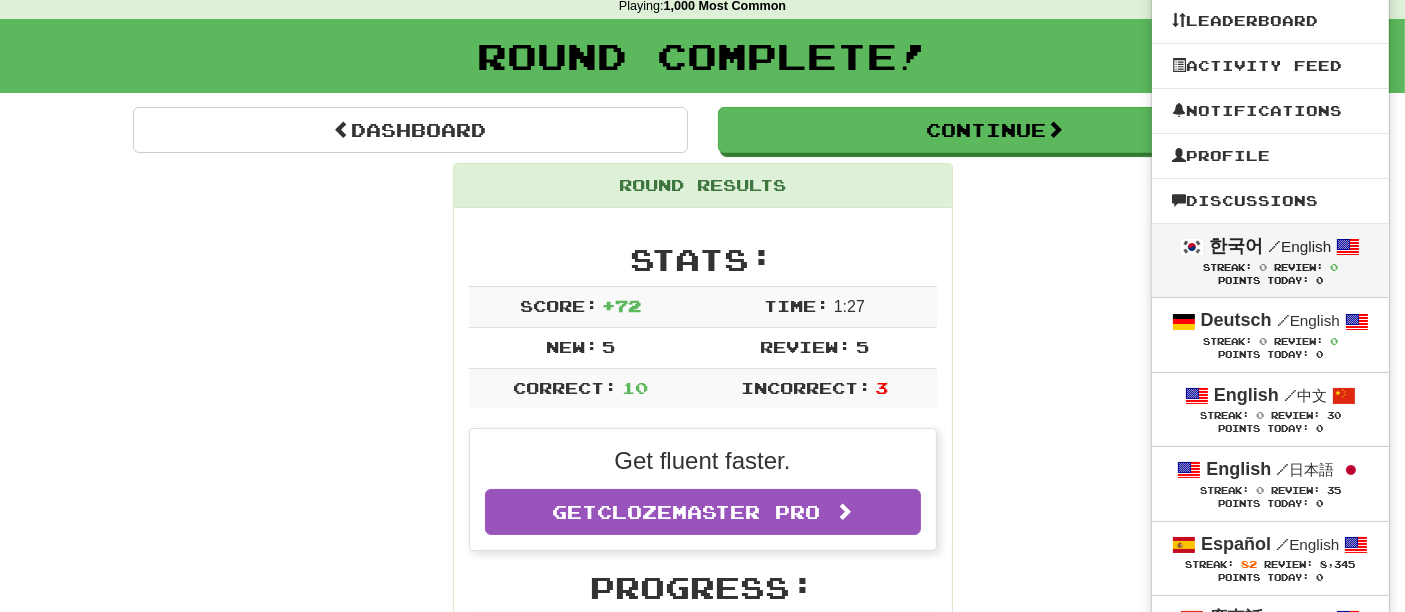 scroll, scrollTop: 222, scrollLeft: 0, axis: vertical 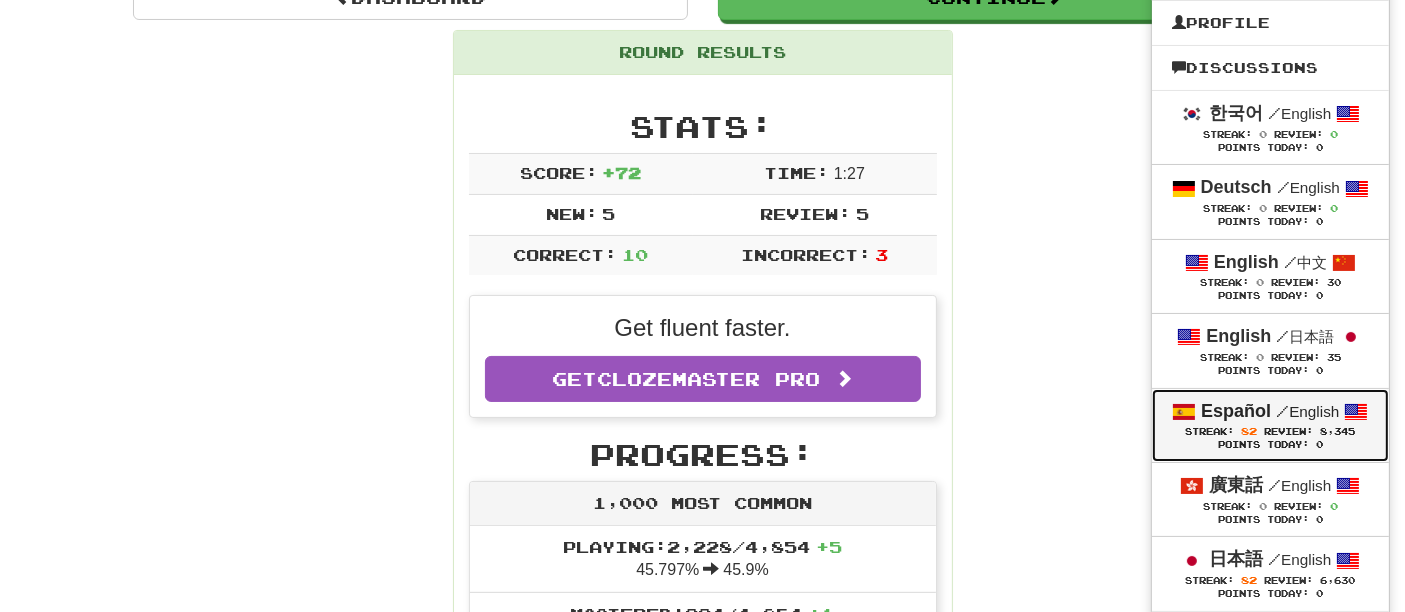 click on "Points Today: 0" at bounding box center [1270, 445] 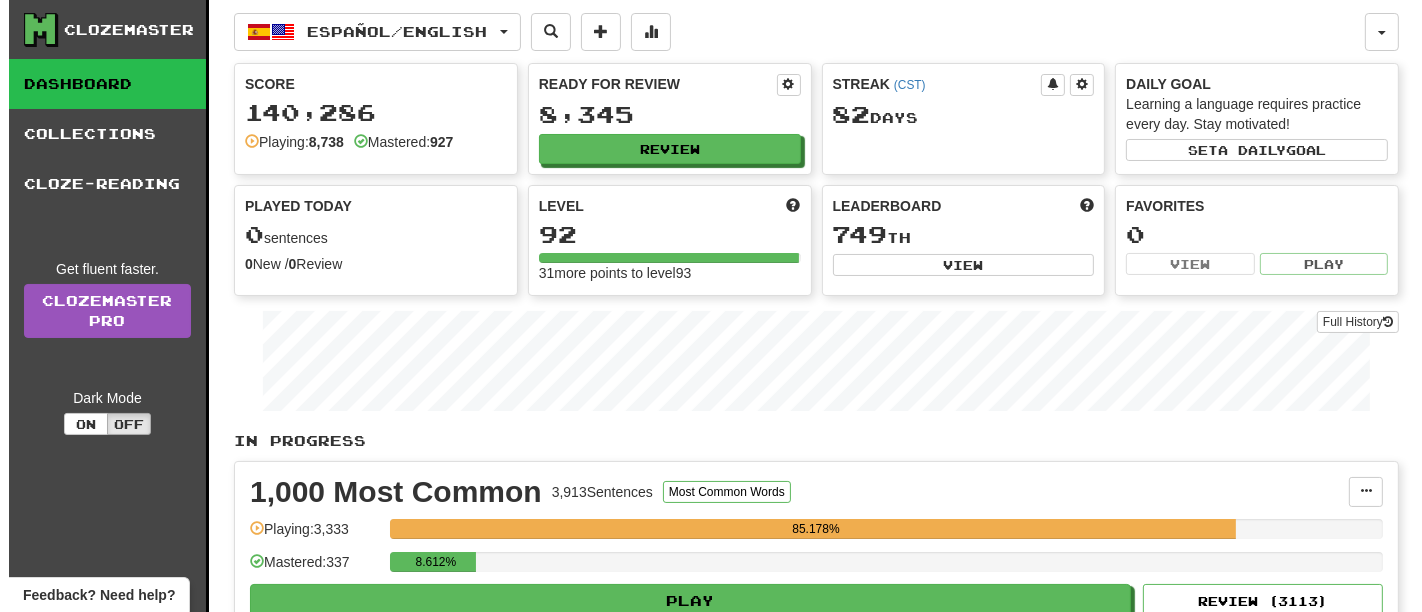 scroll, scrollTop: 222, scrollLeft: 0, axis: vertical 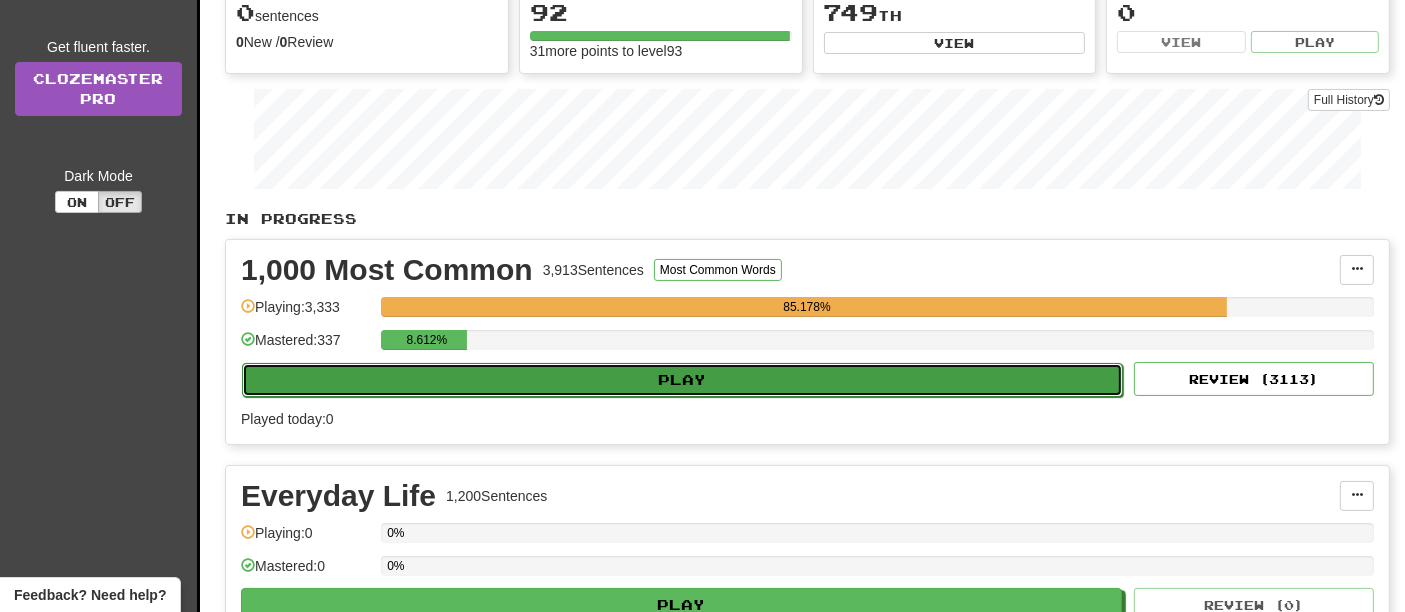 click on "Play" at bounding box center [682, 380] 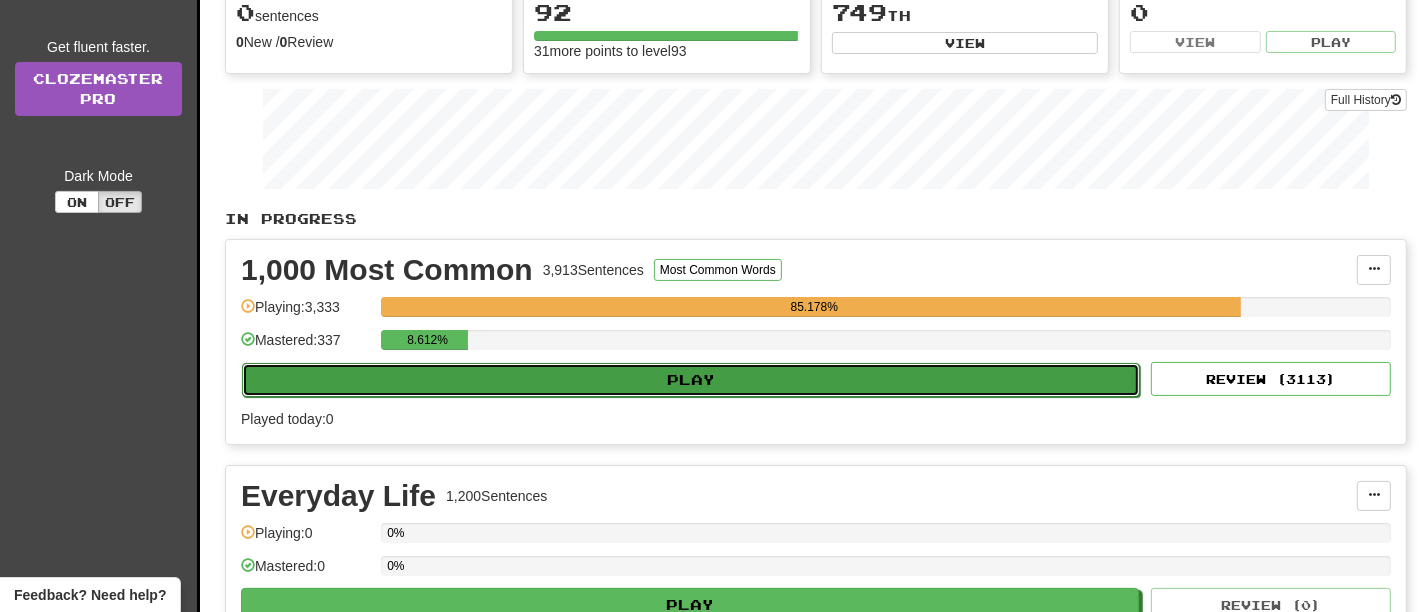 select on "**" 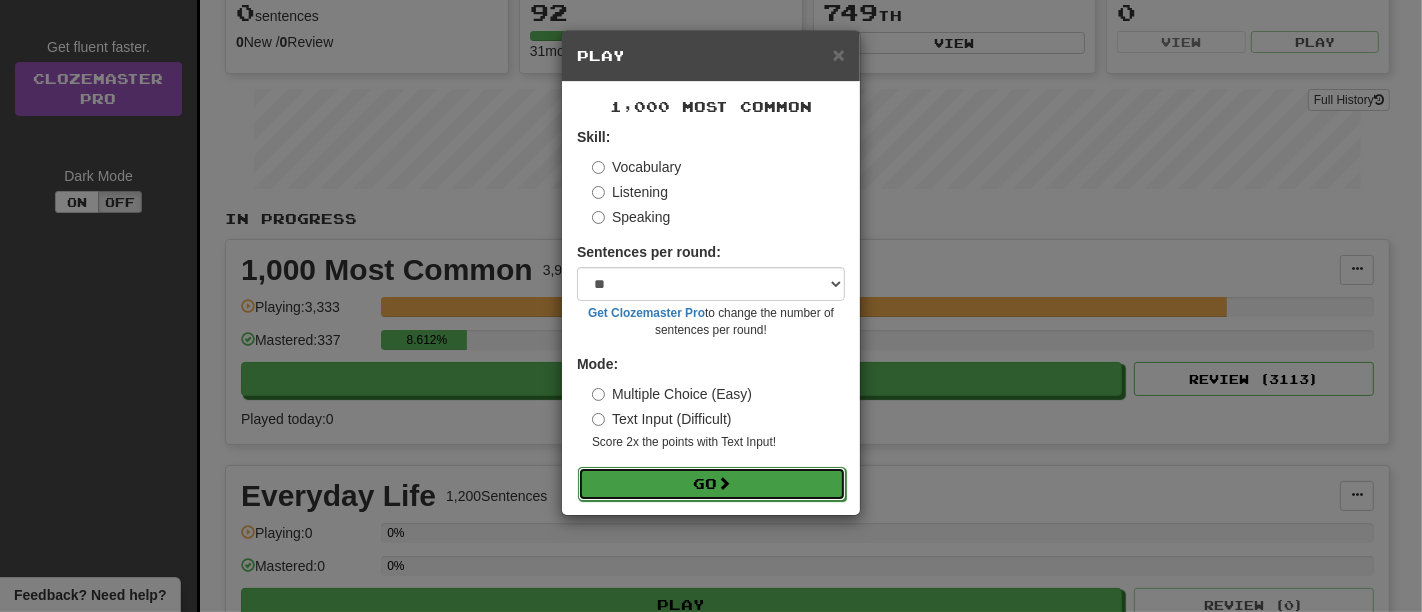 click on "Go" at bounding box center (712, 484) 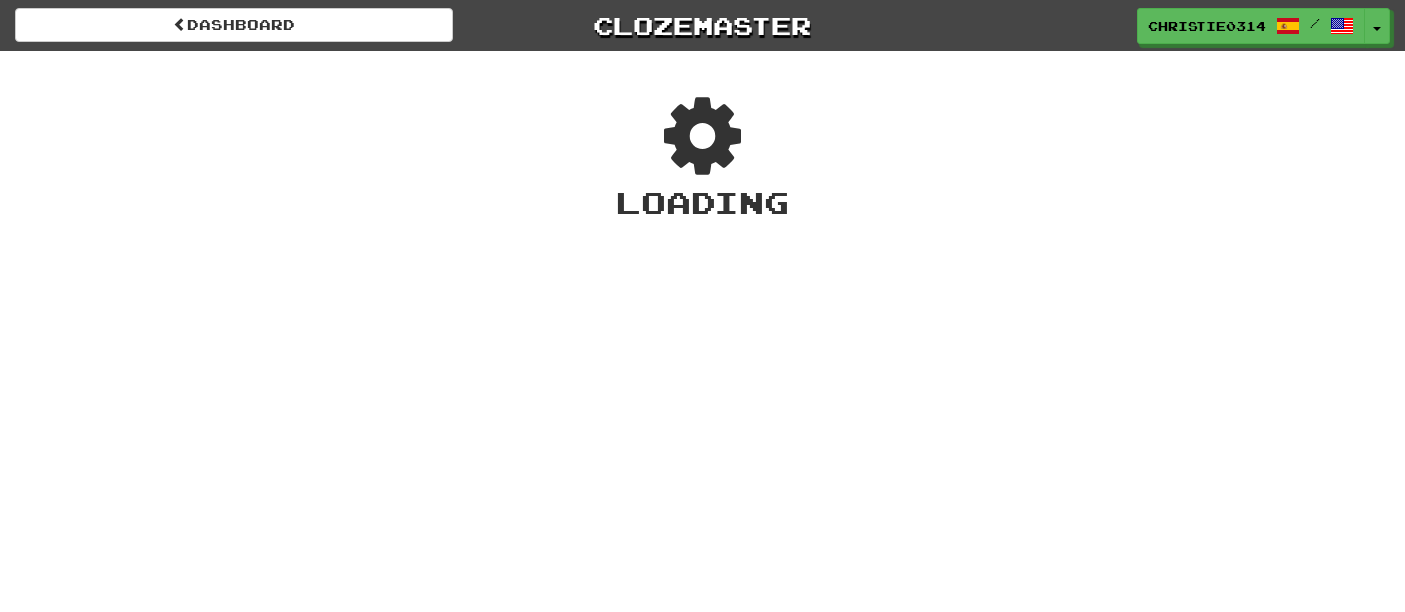 scroll, scrollTop: 0, scrollLeft: 0, axis: both 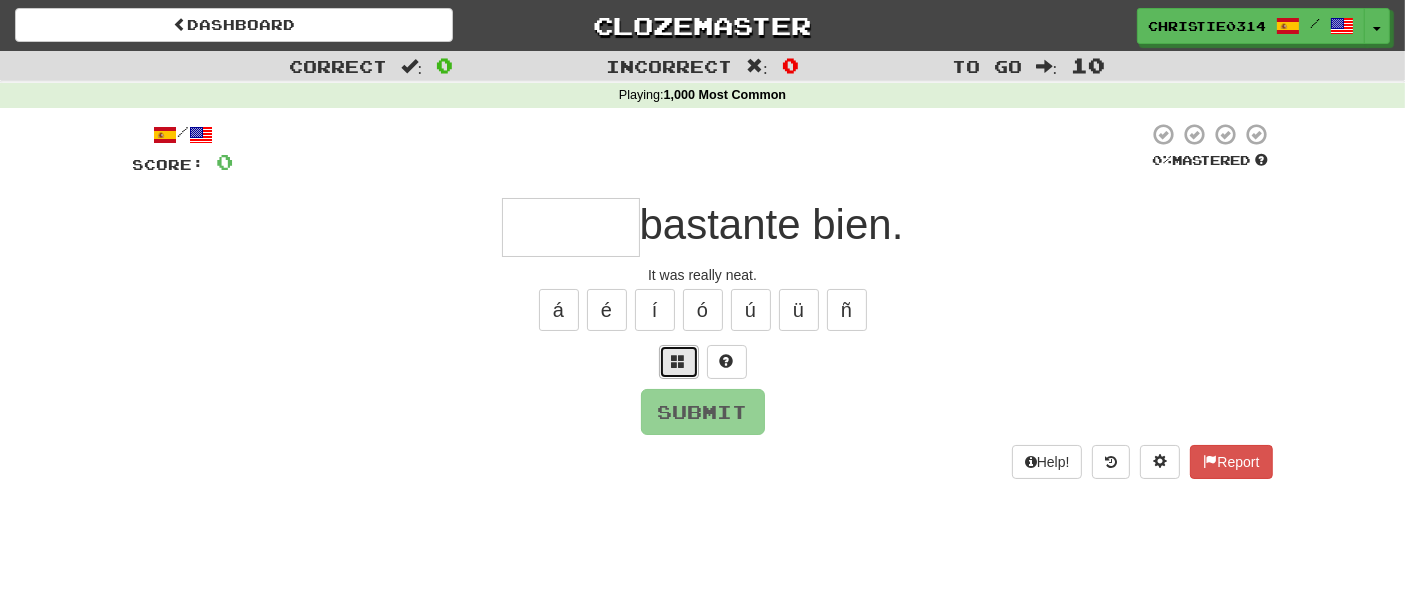 click at bounding box center (679, 361) 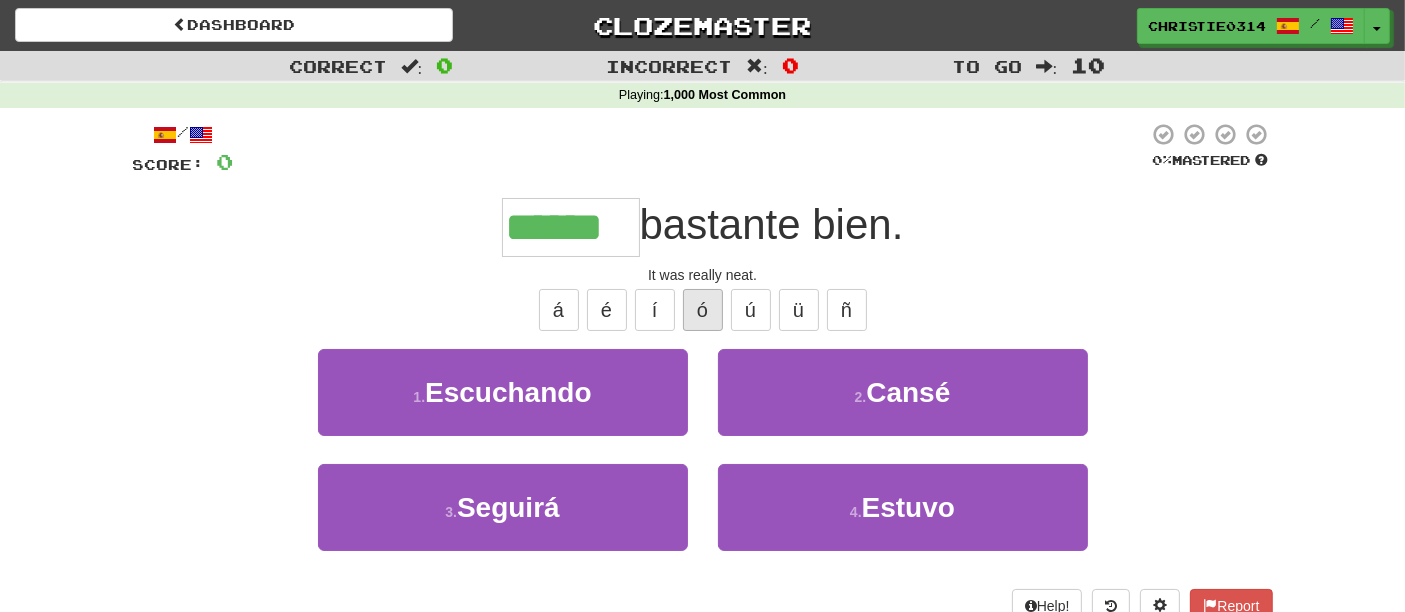 type on "******" 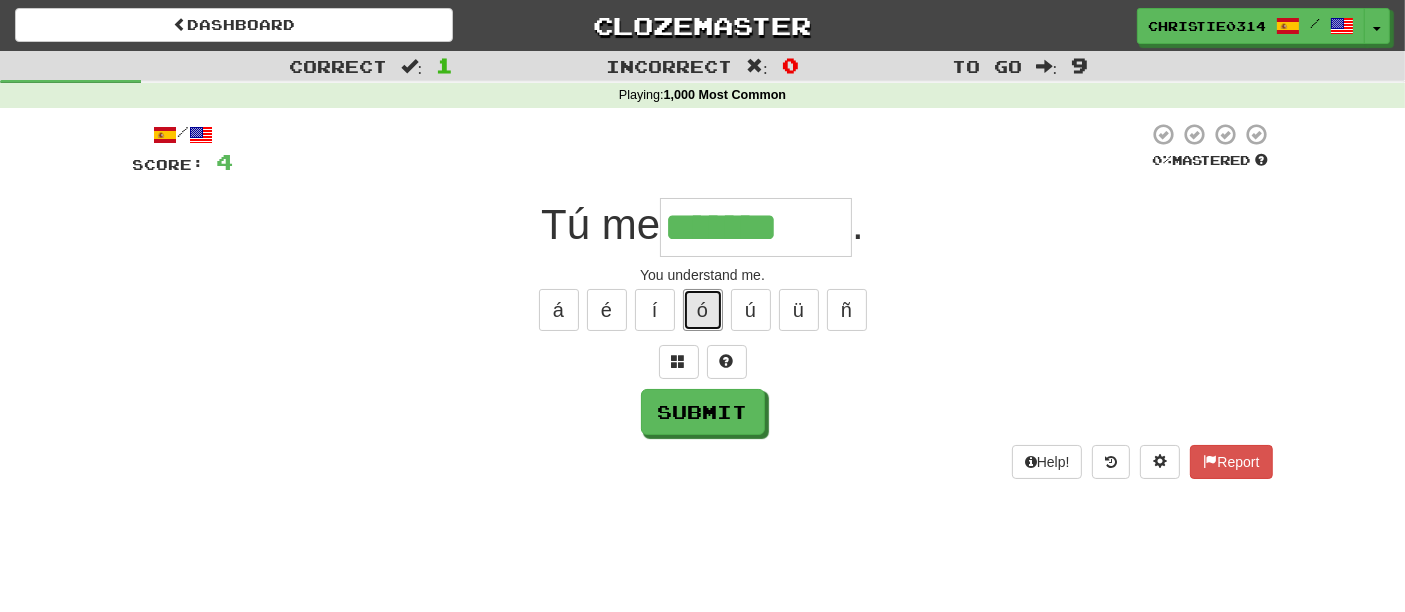 click on "ó" at bounding box center (703, 310) 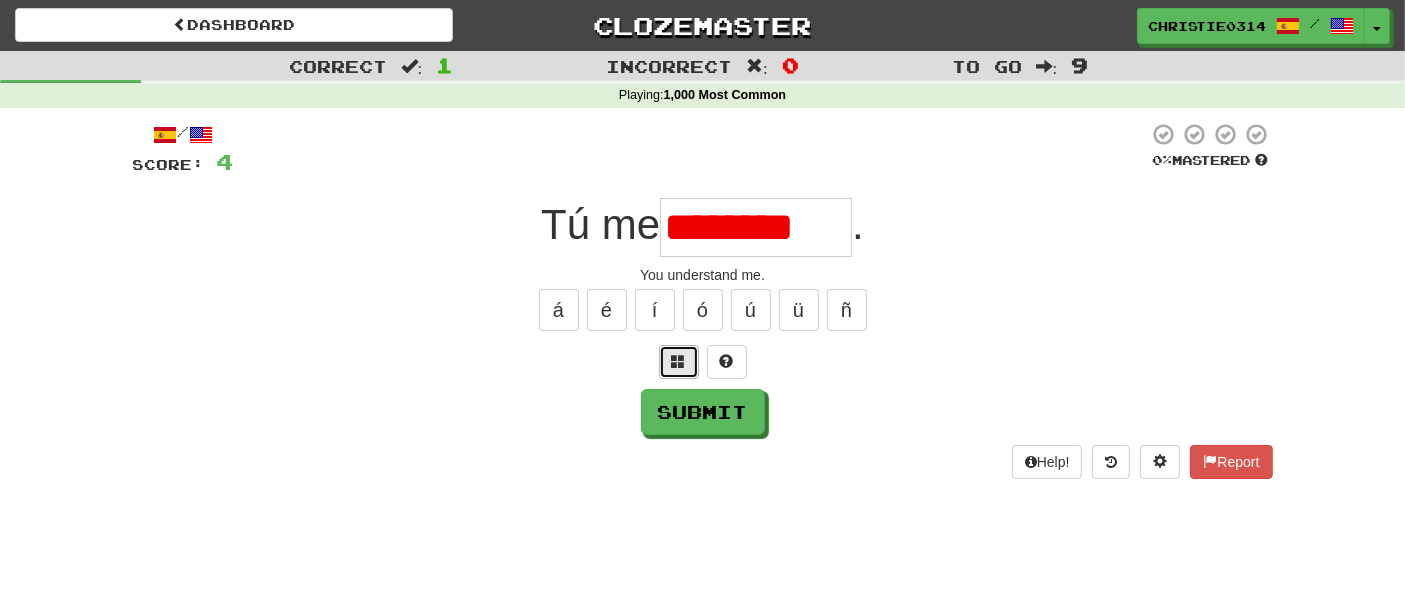 click at bounding box center [679, 361] 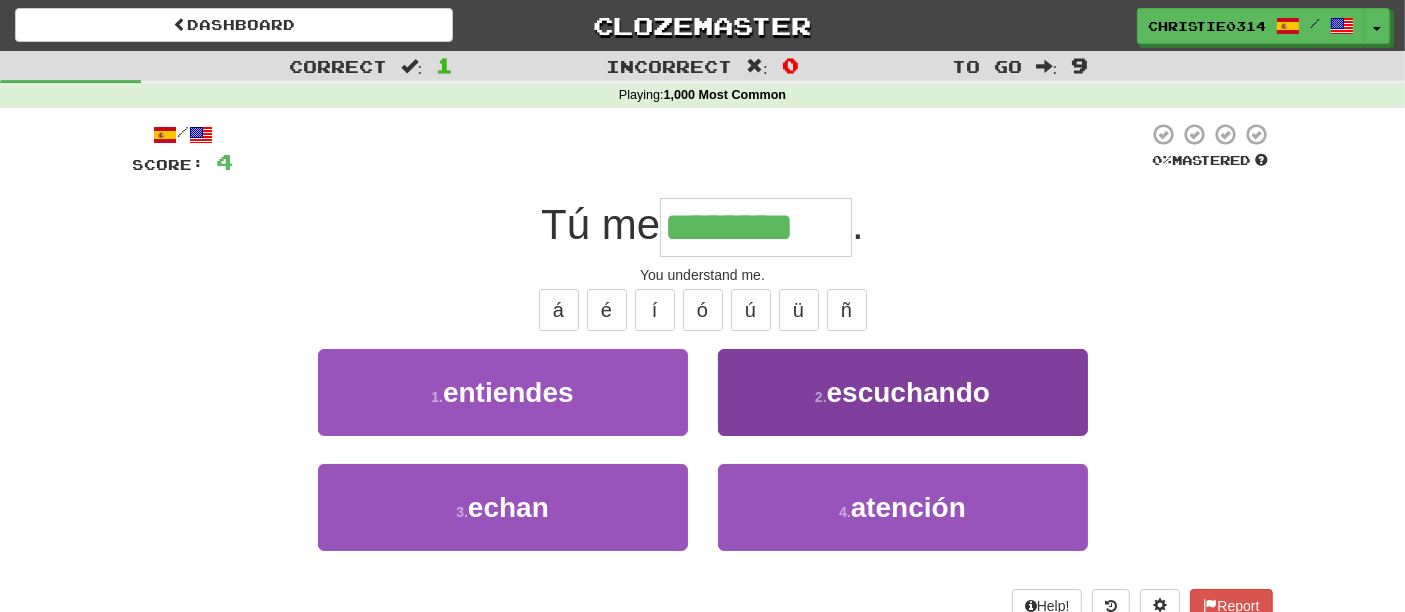 type on "*********" 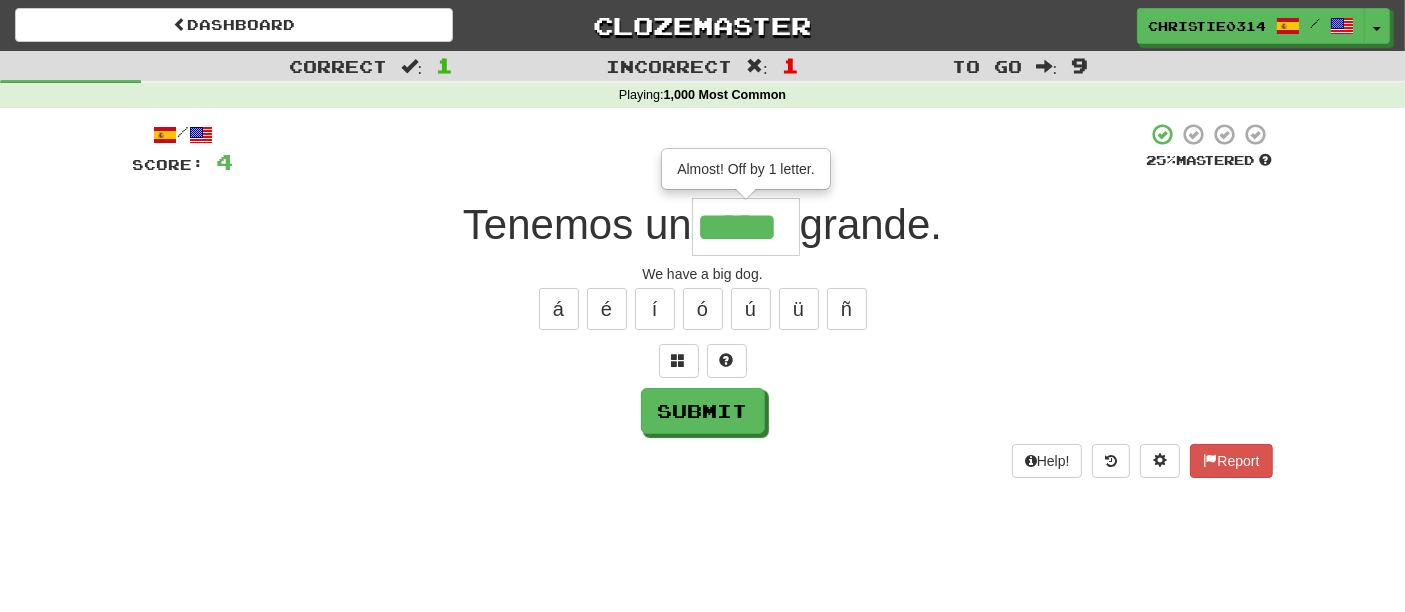 scroll, scrollTop: 0, scrollLeft: 0, axis: both 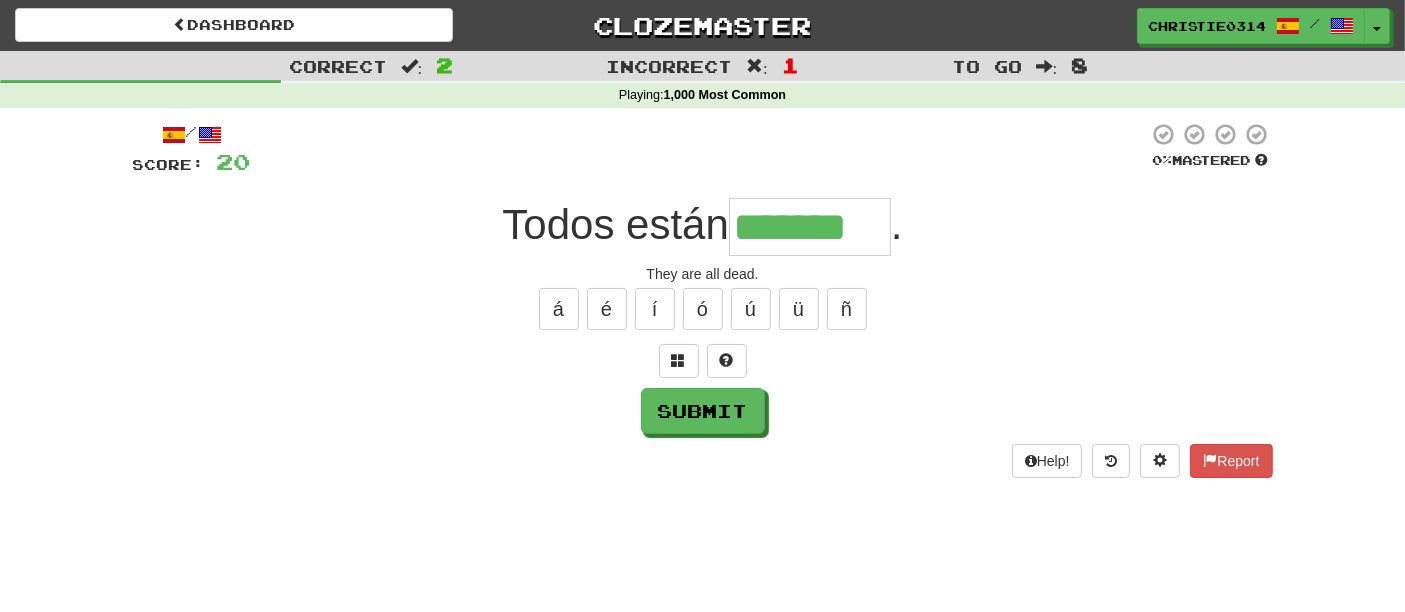 type on "*******" 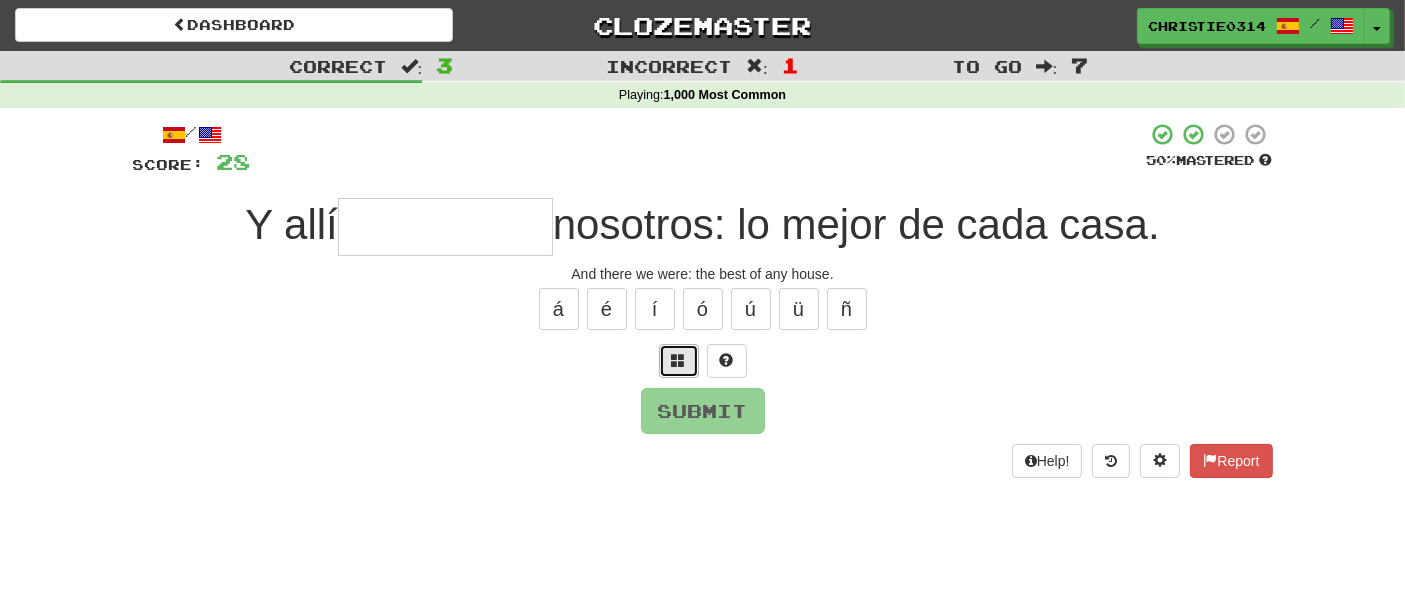 click at bounding box center [679, 361] 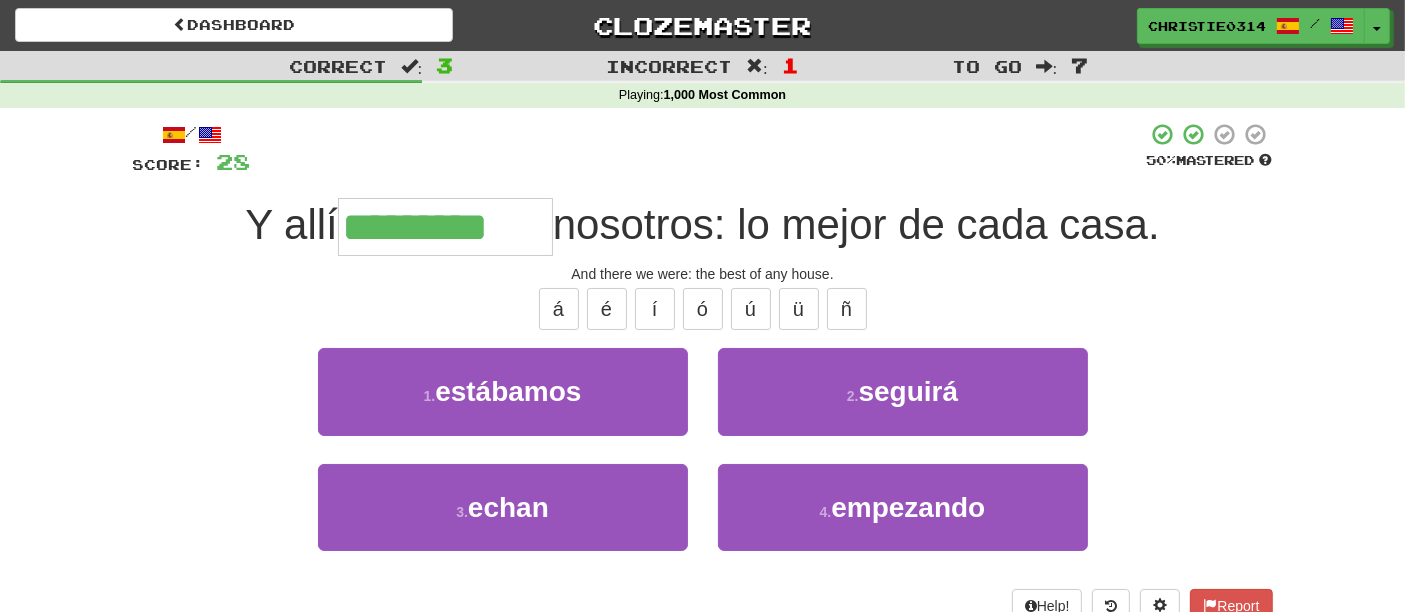 type on "*********" 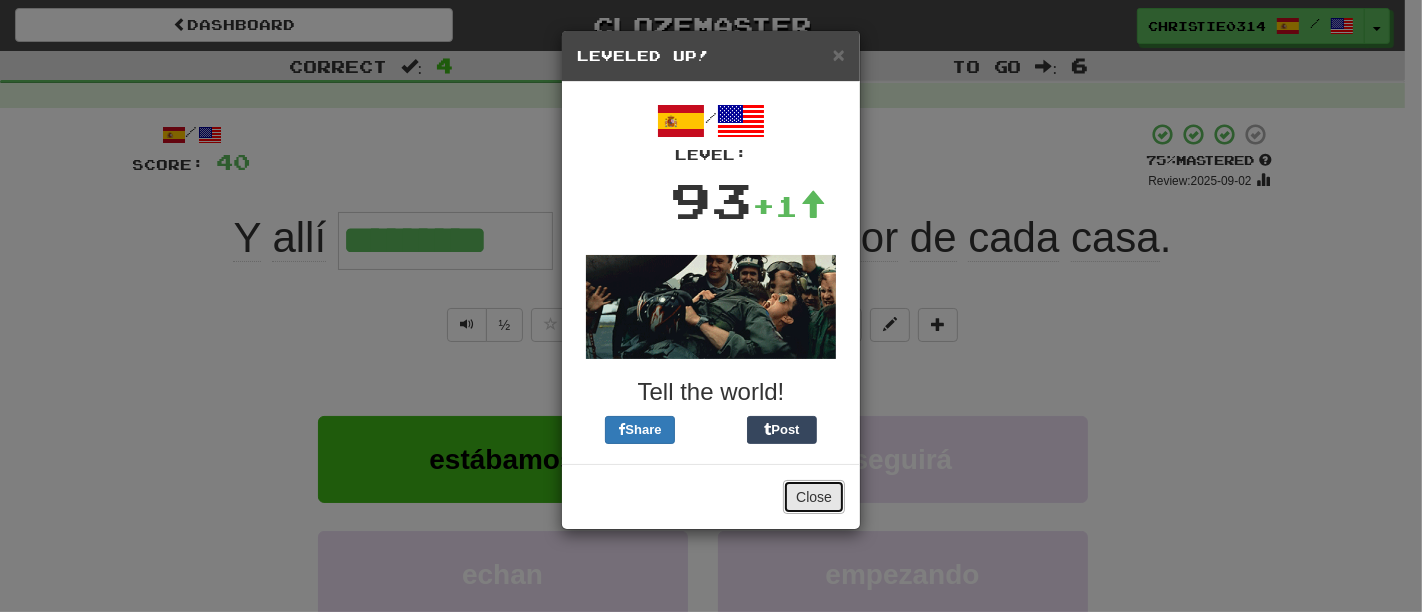 click on "Close" at bounding box center [814, 497] 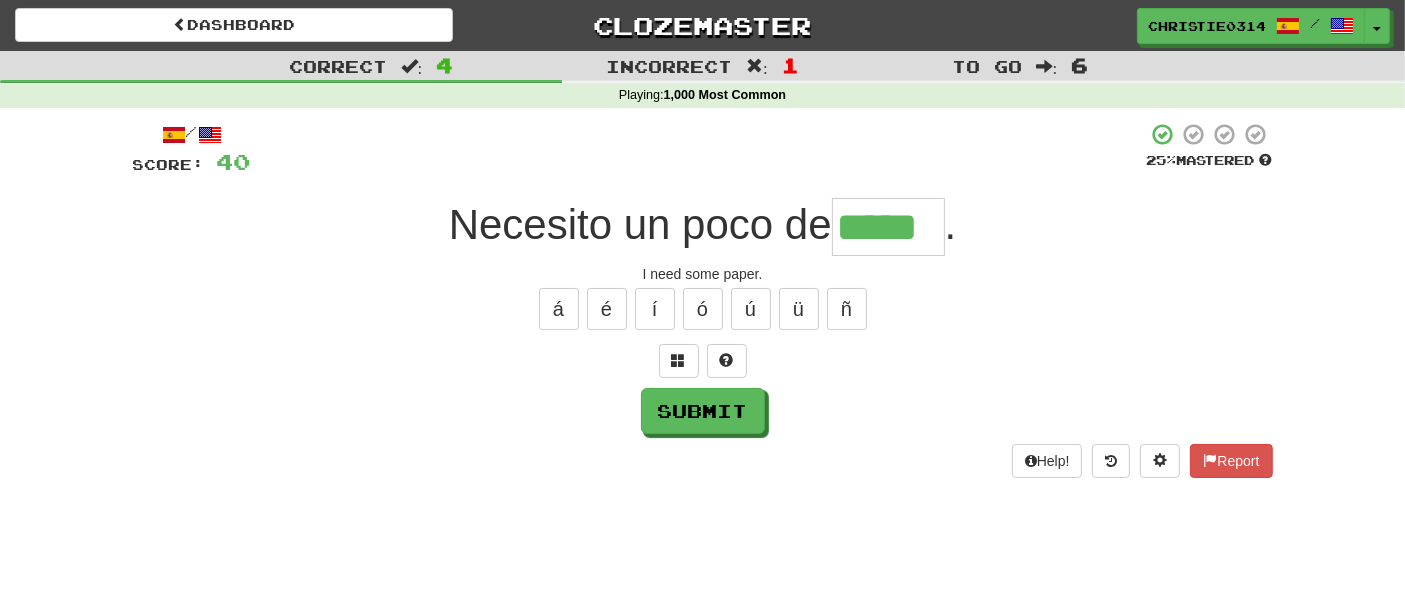 type on "*****" 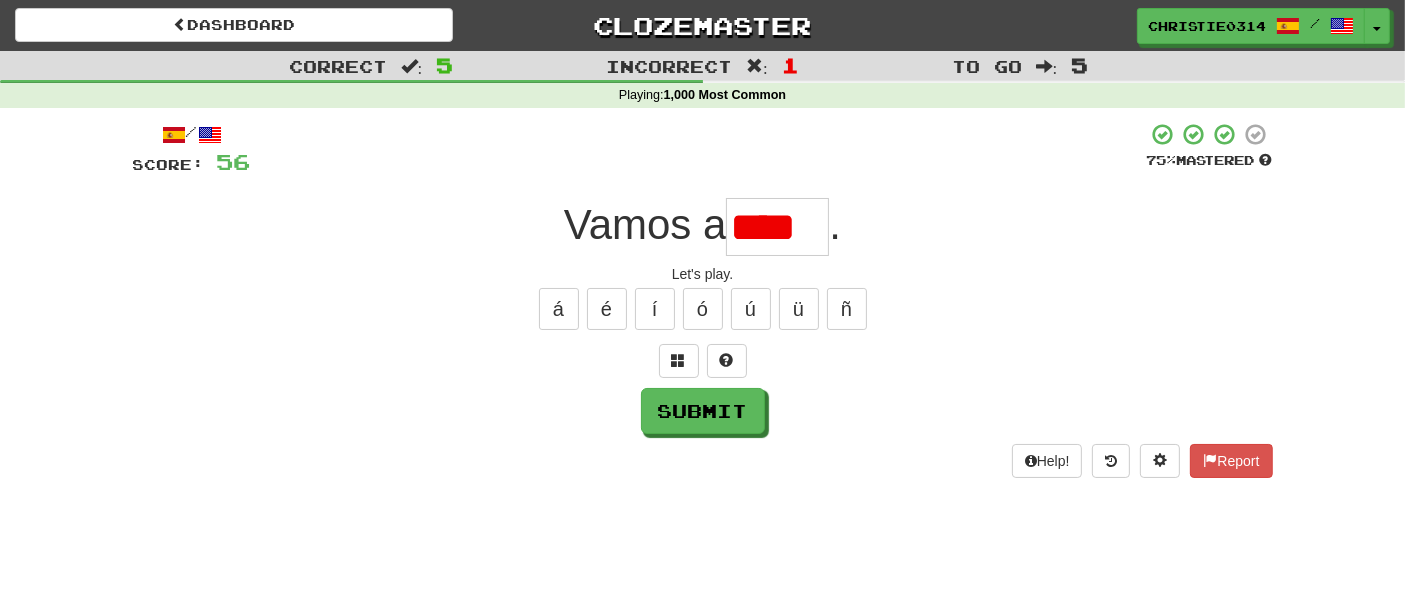 scroll, scrollTop: 0, scrollLeft: 0, axis: both 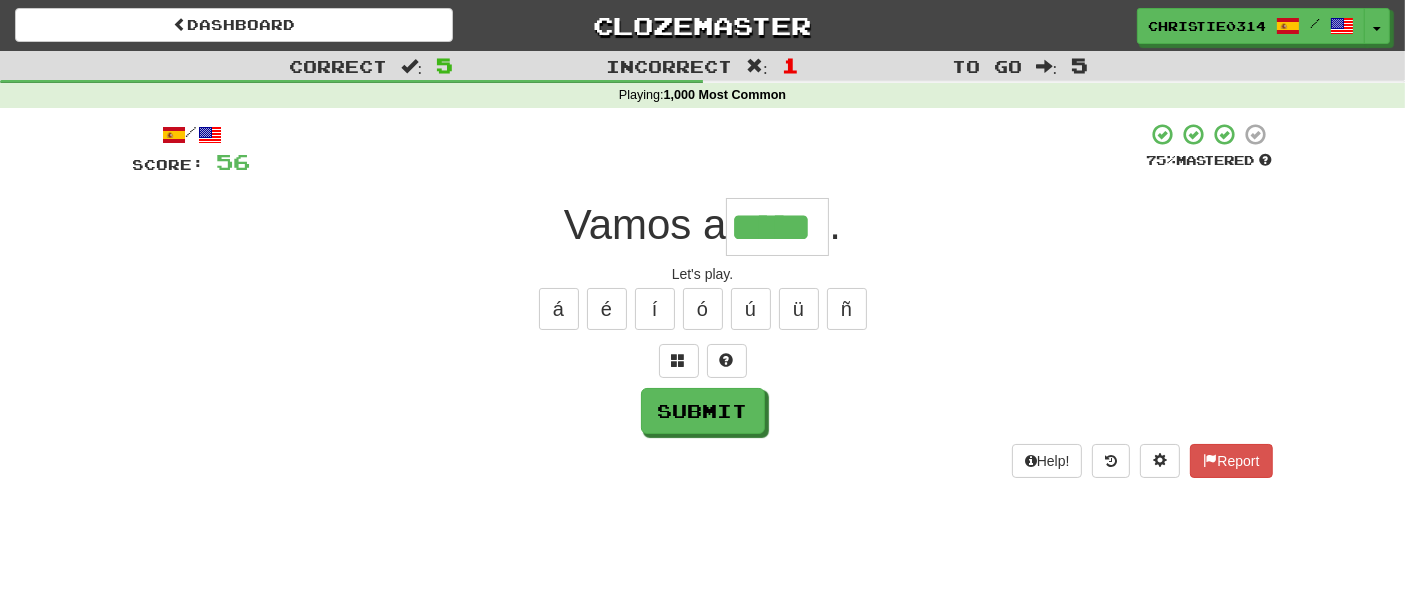 type on "*****" 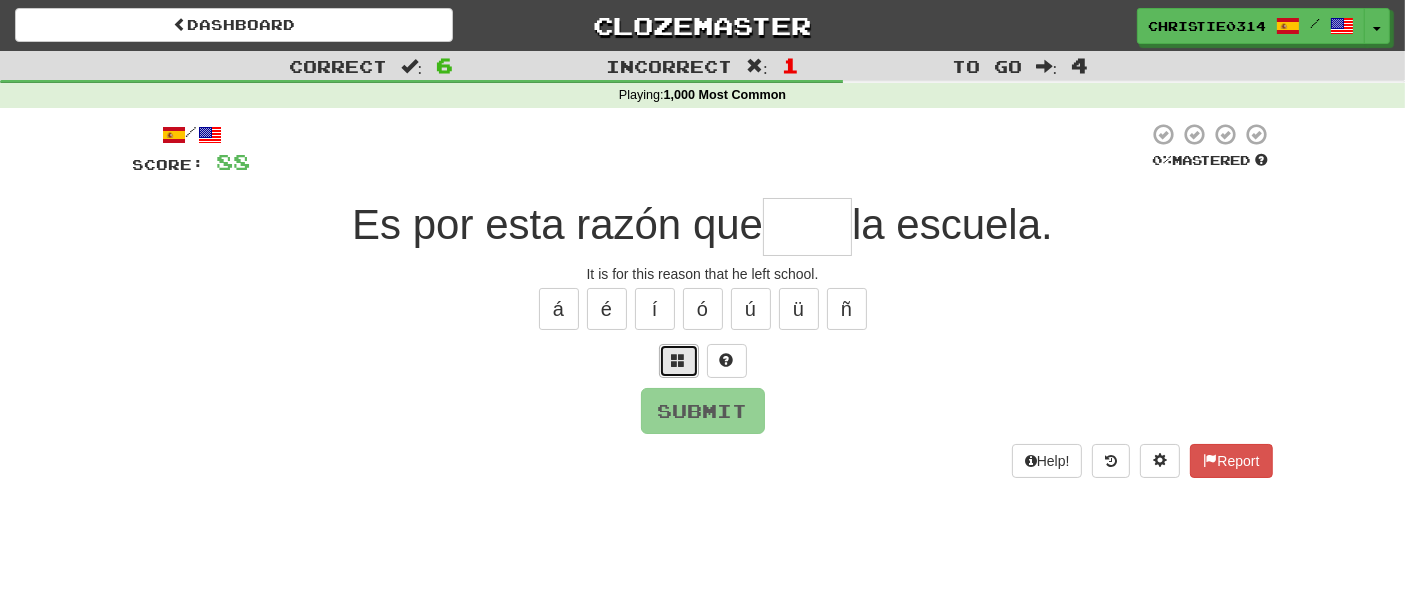 click at bounding box center (679, 360) 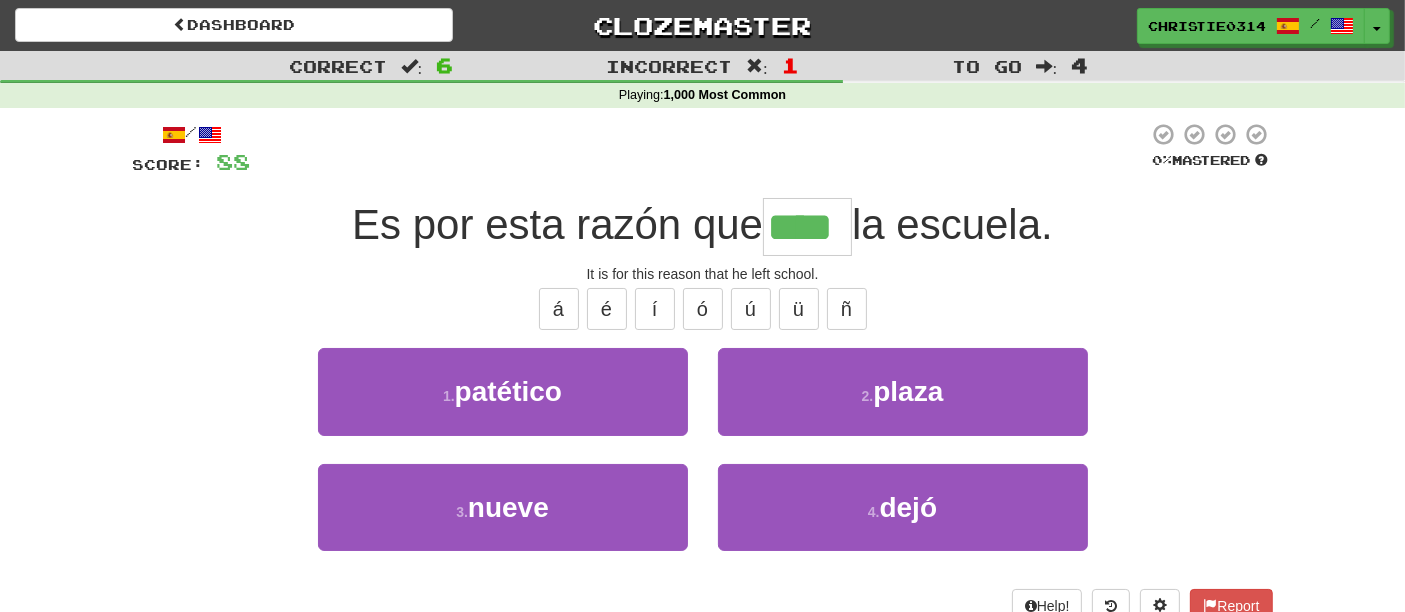 type on "****" 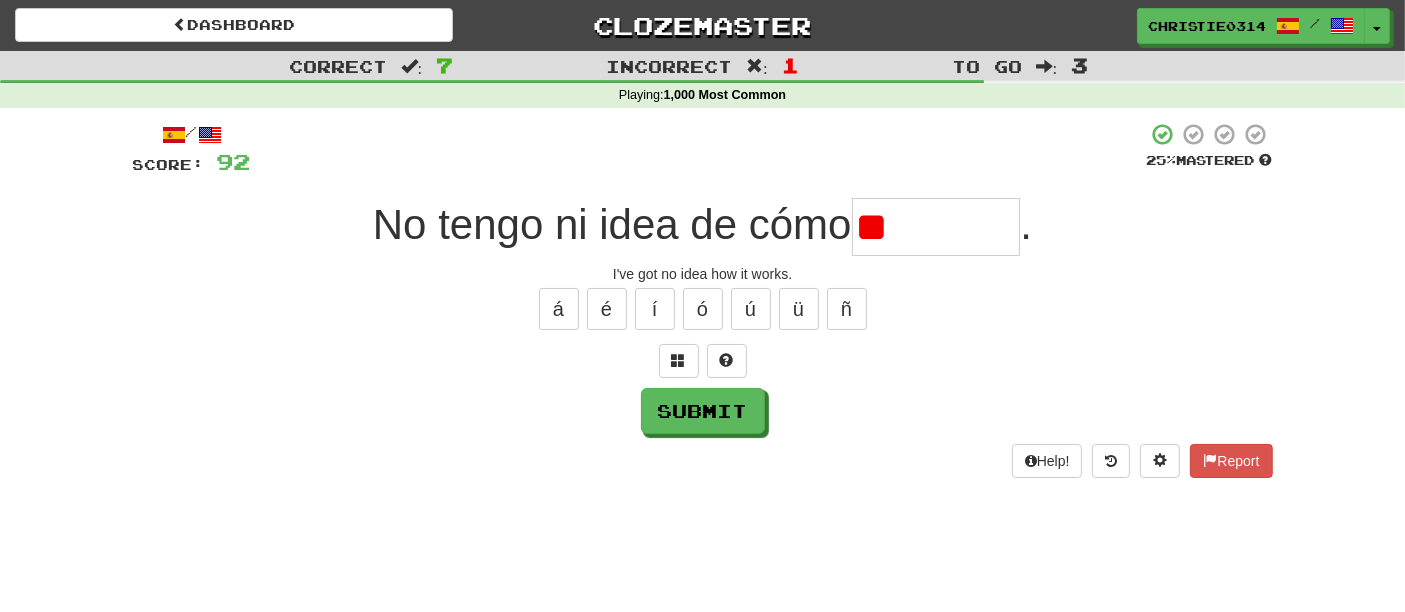 type on "*" 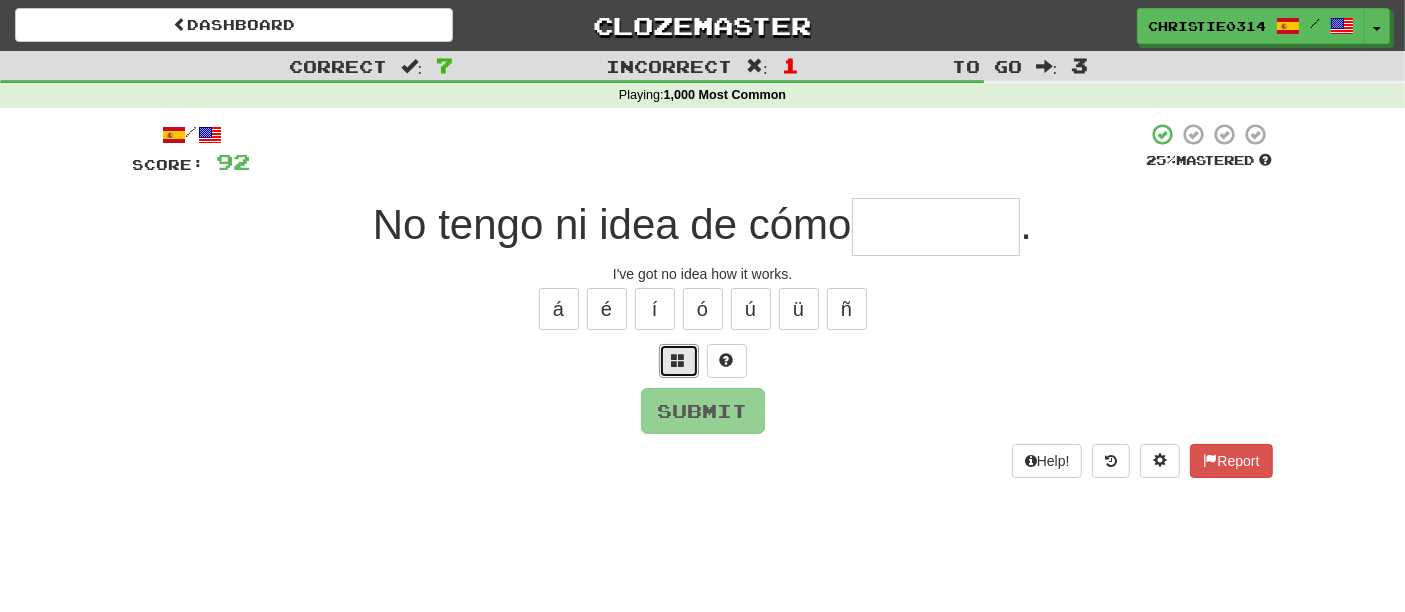 click at bounding box center [679, 360] 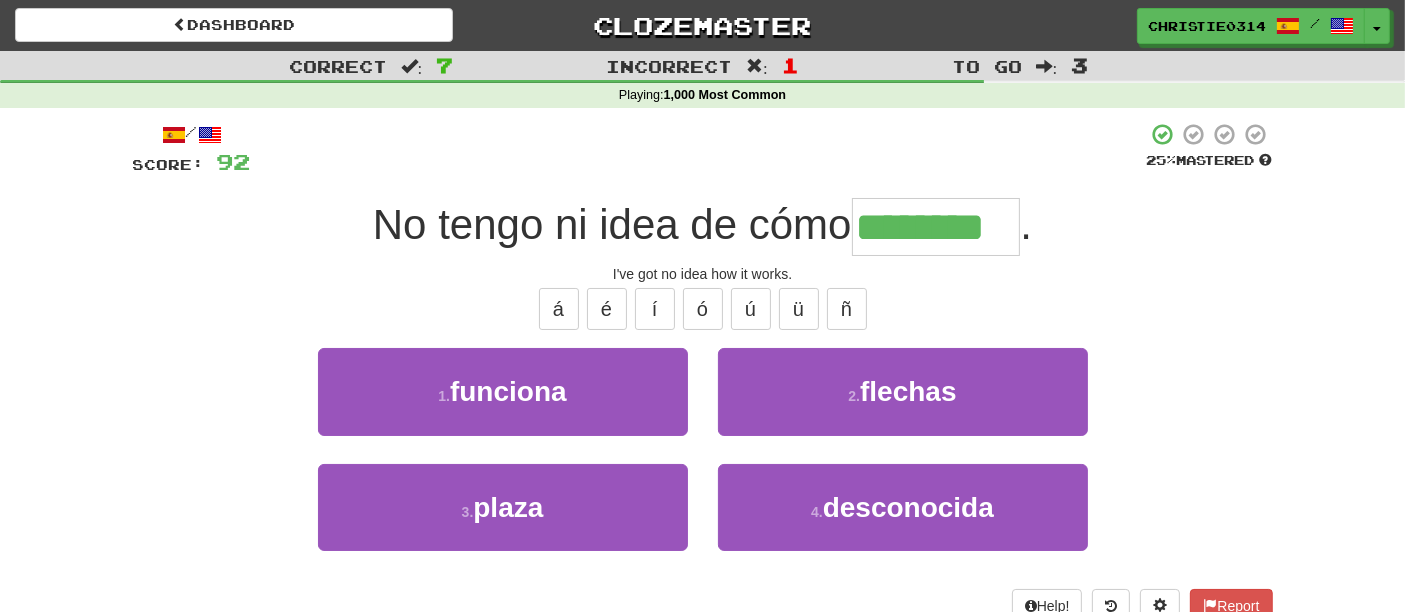 type on "********" 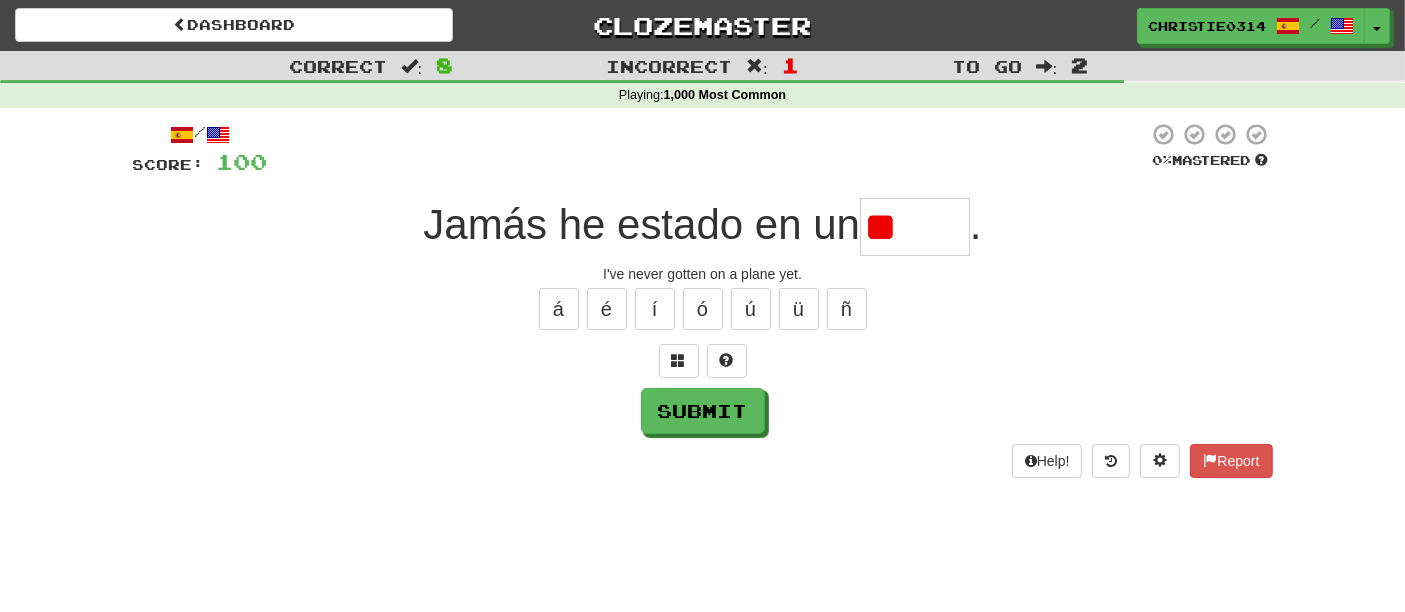 type on "*" 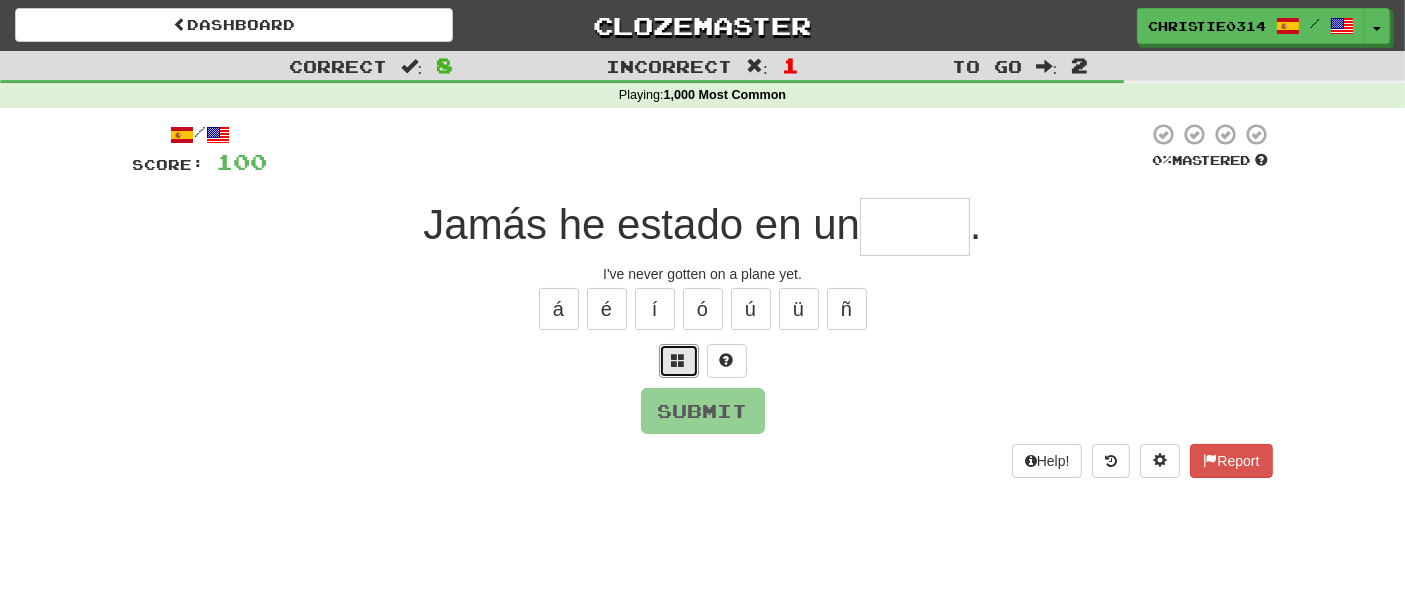 click at bounding box center [679, 360] 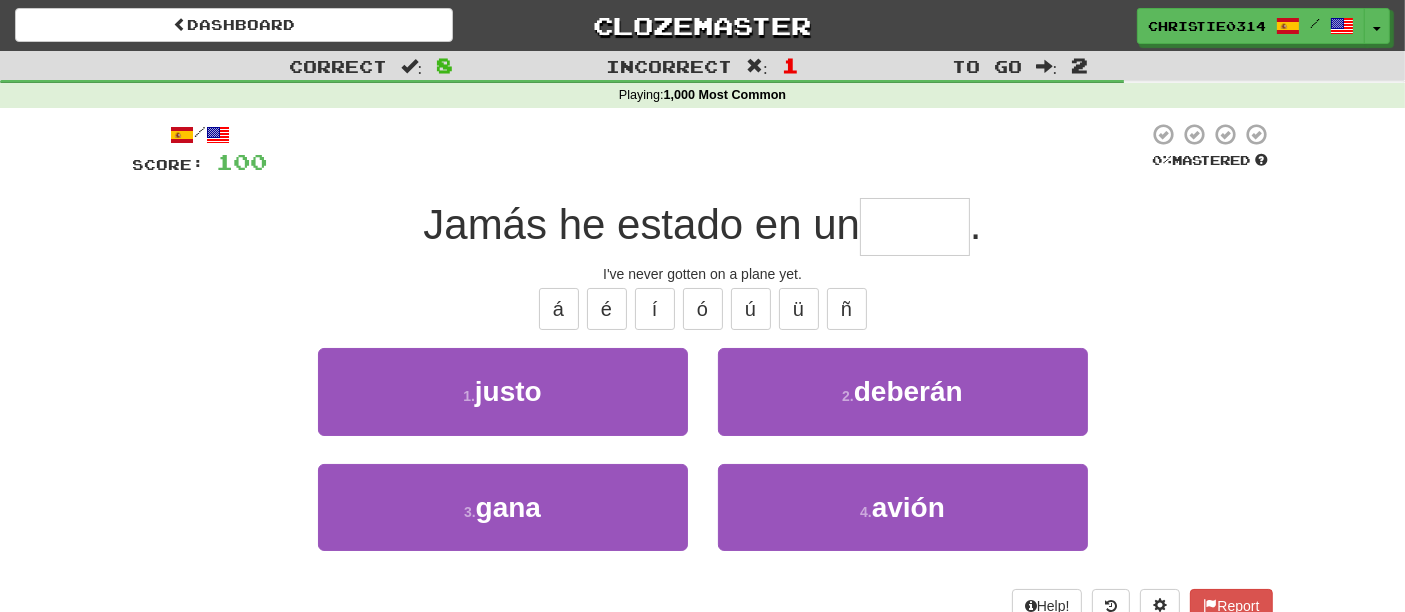 type on "*" 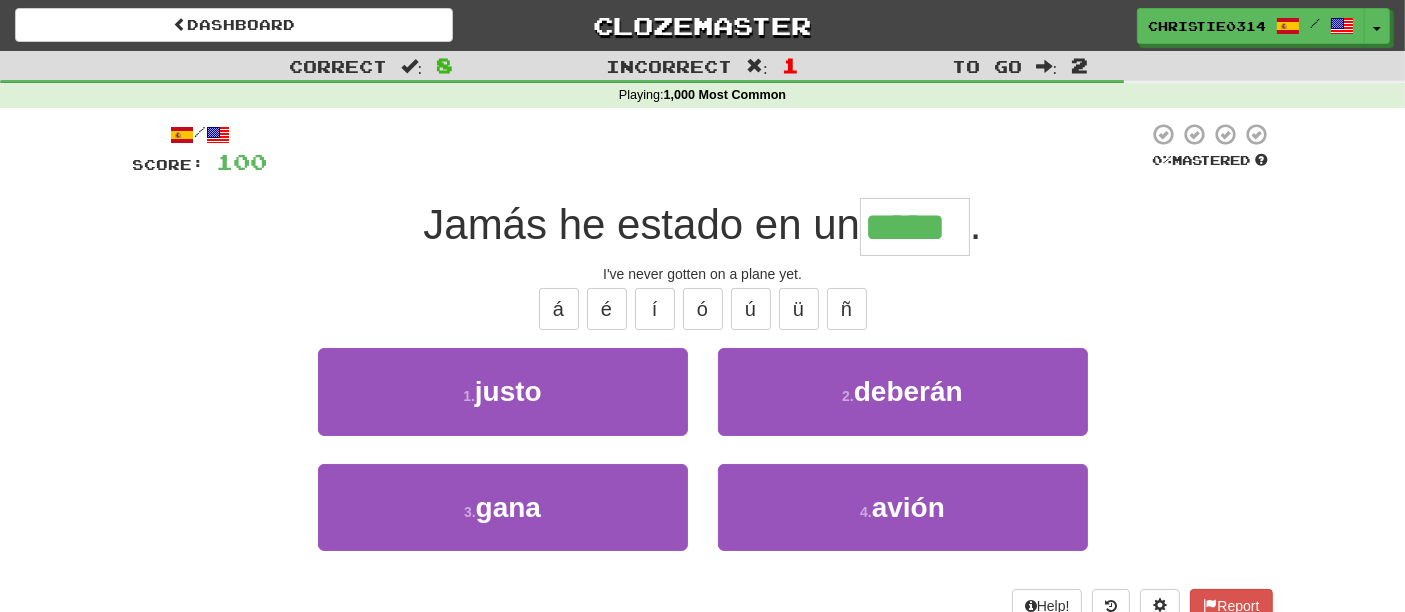 type on "*****" 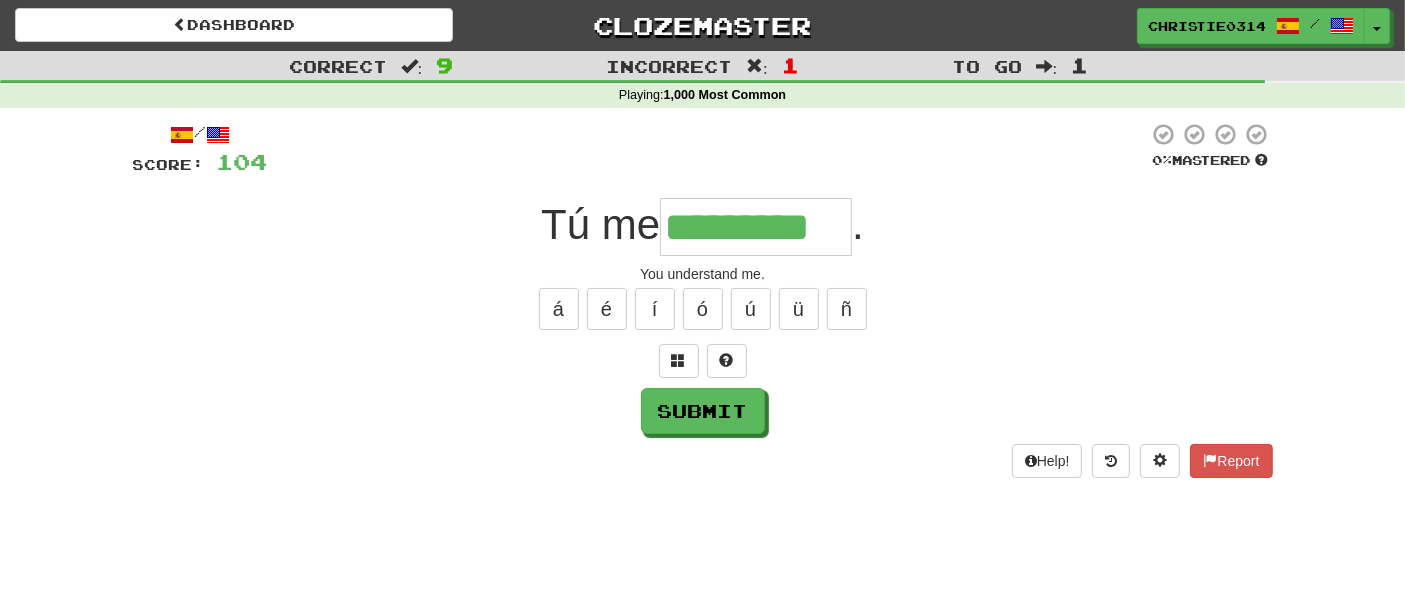 type on "*********" 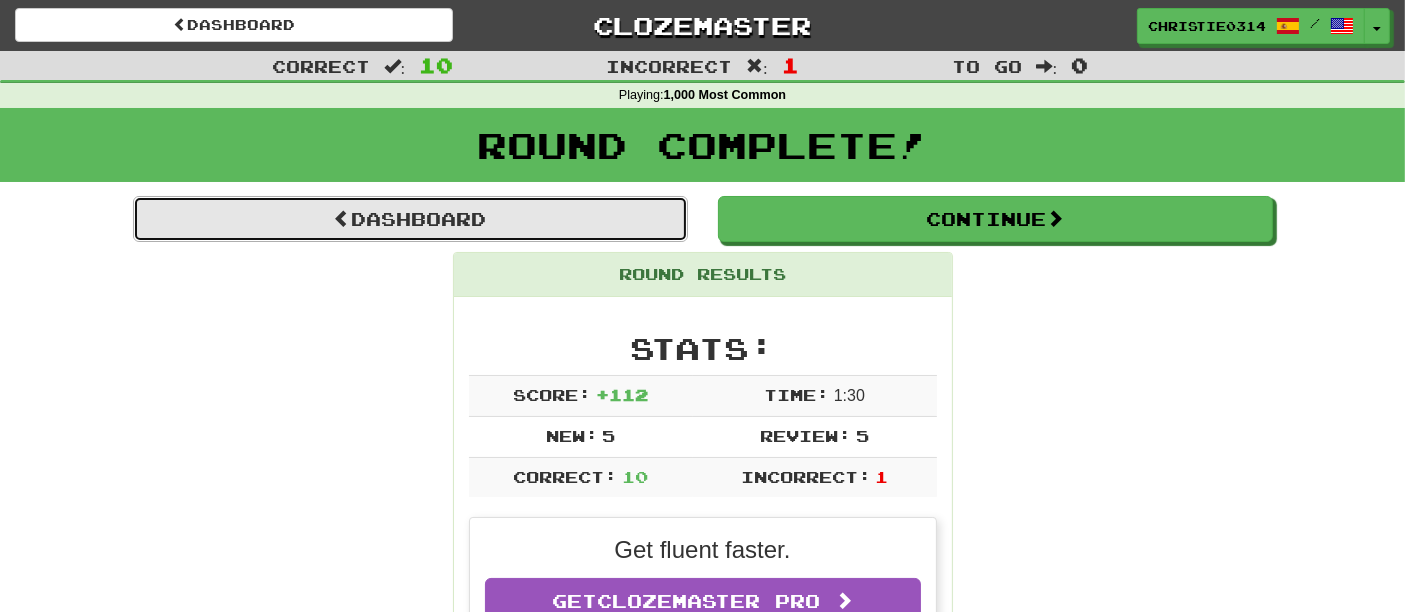 click on "Dashboard" at bounding box center [410, 219] 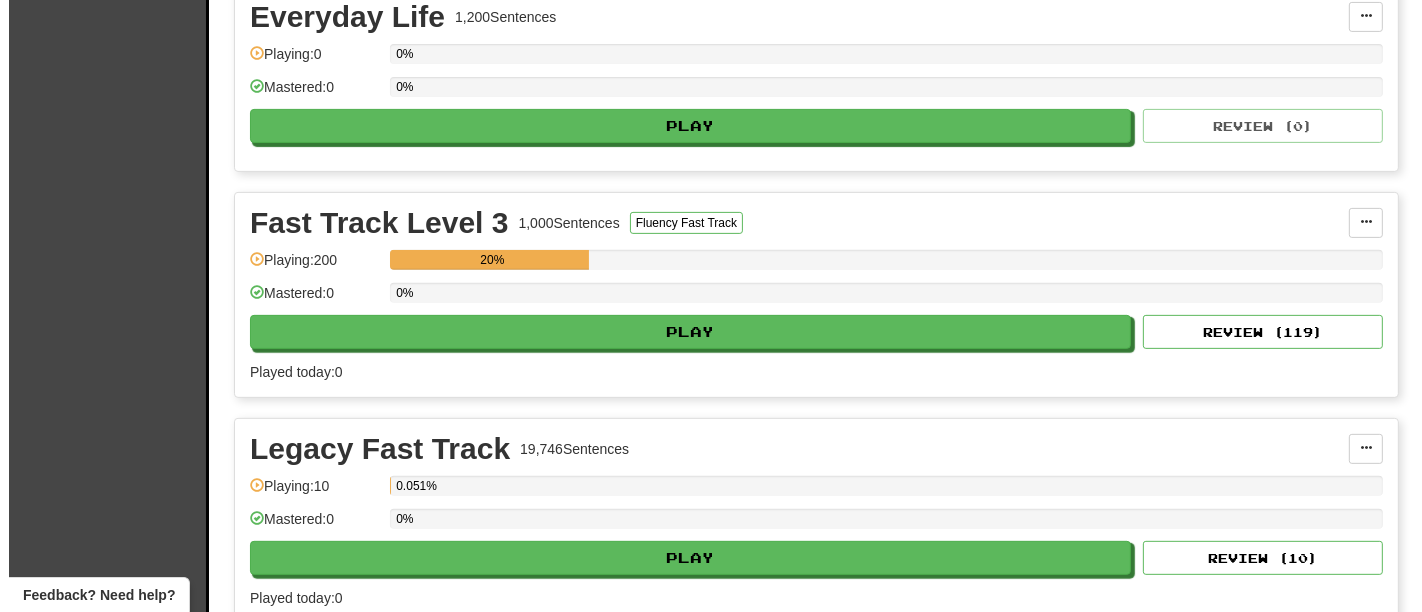 scroll, scrollTop: 888, scrollLeft: 0, axis: vertical 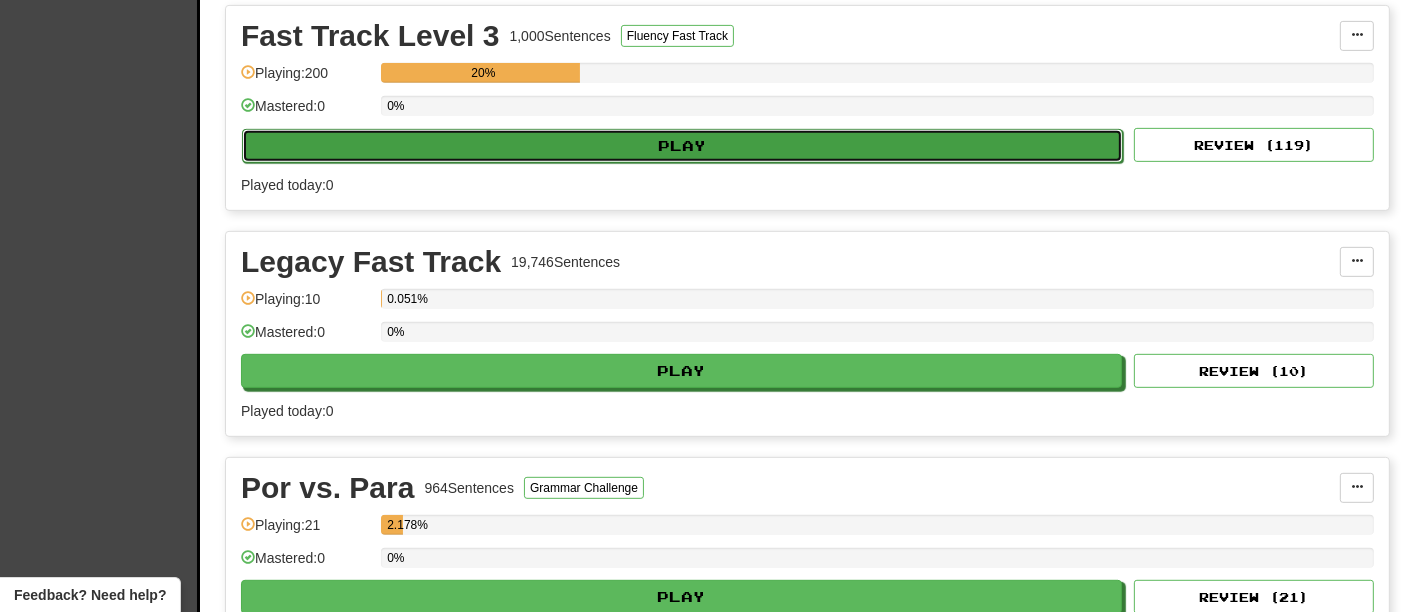 click on "Play" at bounding box center (682, 146) 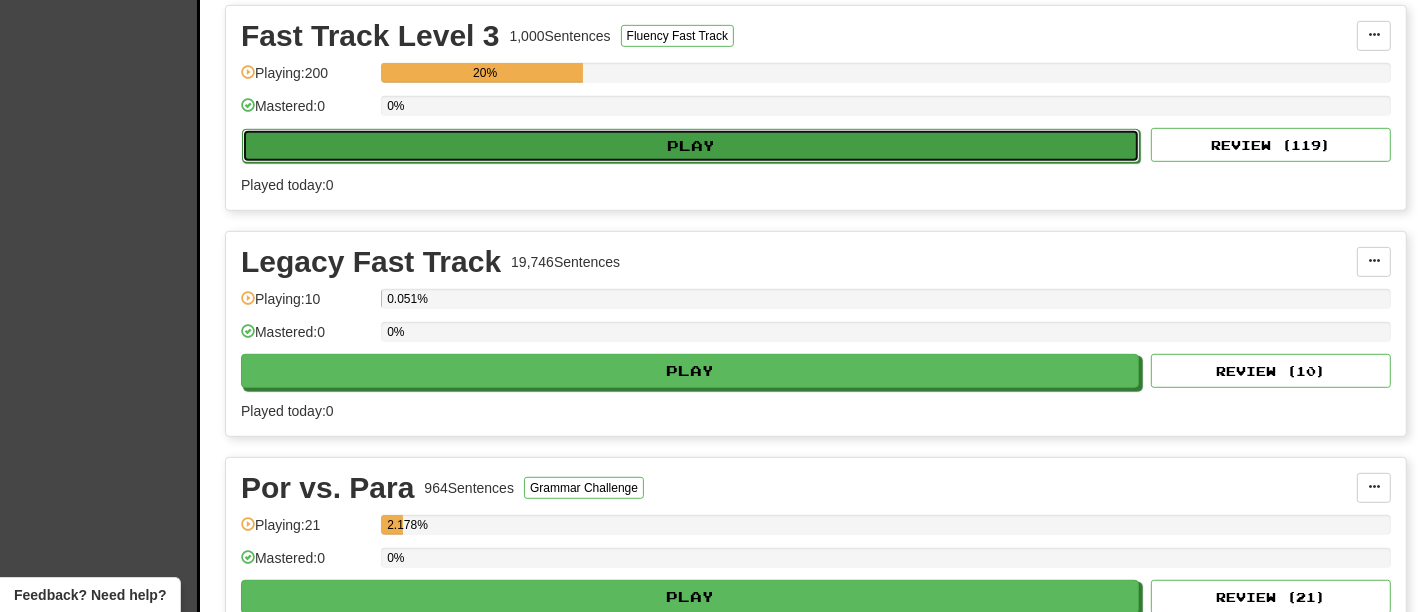 select on "**" 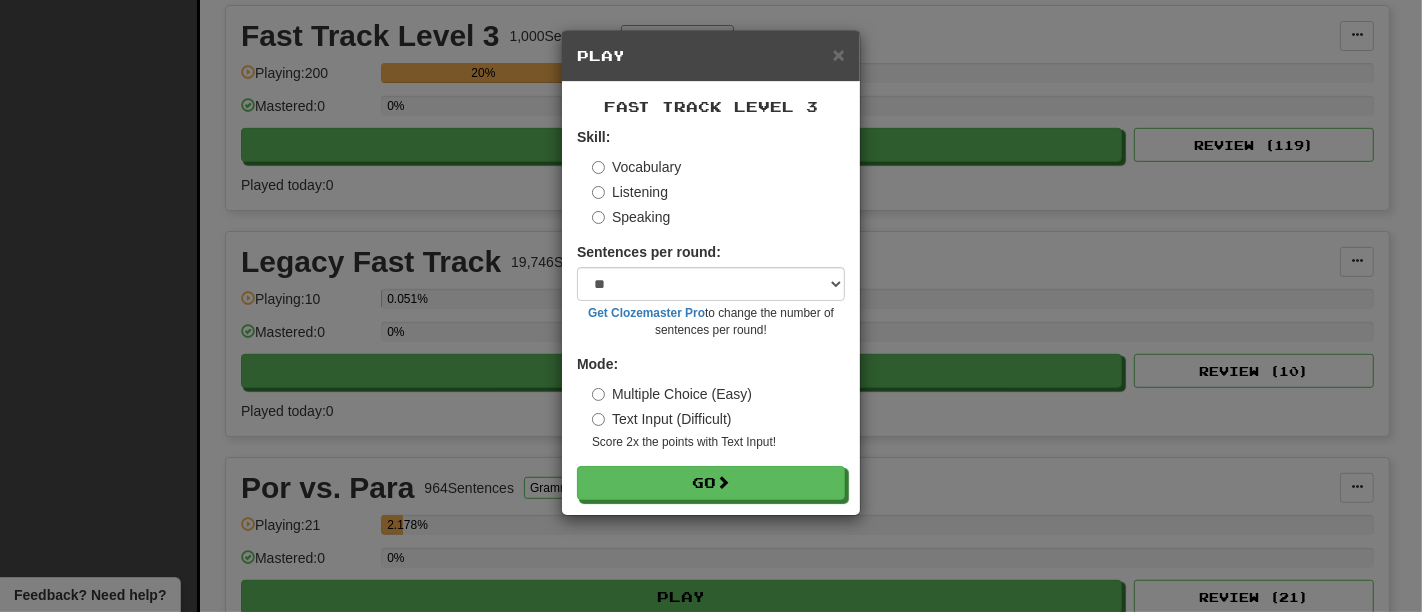 click on "Skill: Vocabulary Listening Speaking Sentences per round: * ** ** ** ** ** *** ******** Get Clozemaster Pro  to change the number of sentences per round! Mode: Multiple Choice (Easy) Text Input (Difficult) Score 2x the points with Text Input ! Go" at bounding box center (711, 313) 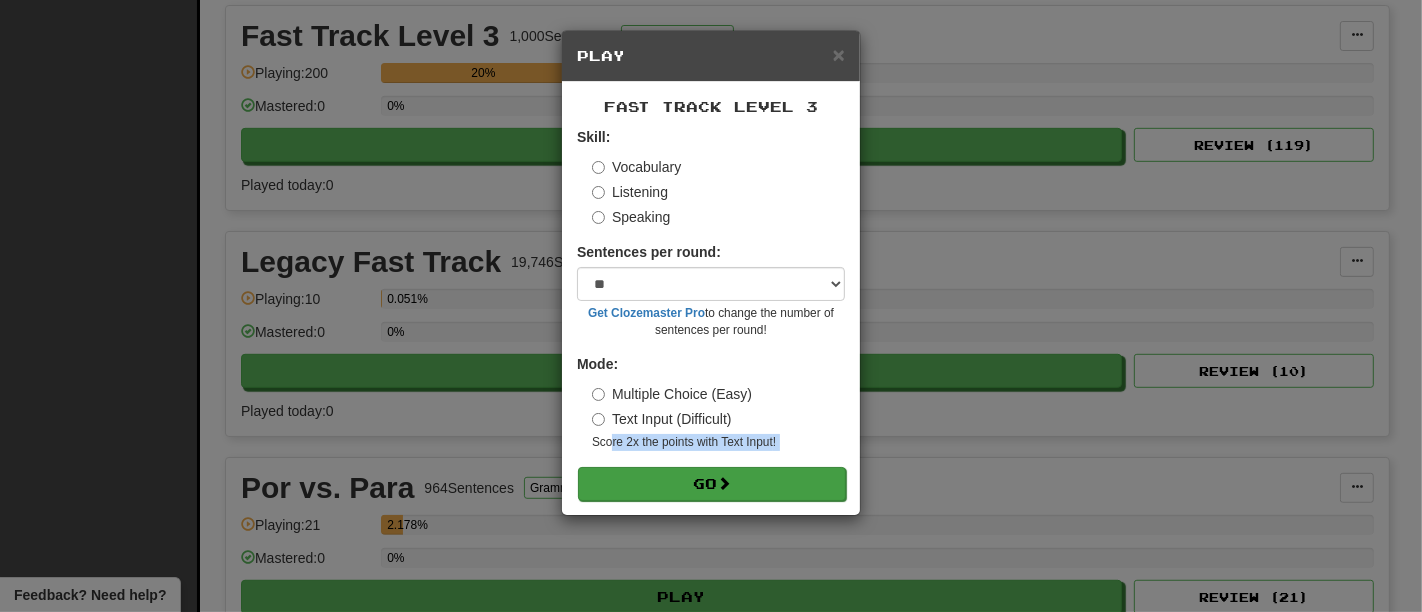 click on "Go" at bounding box center (712, 484) 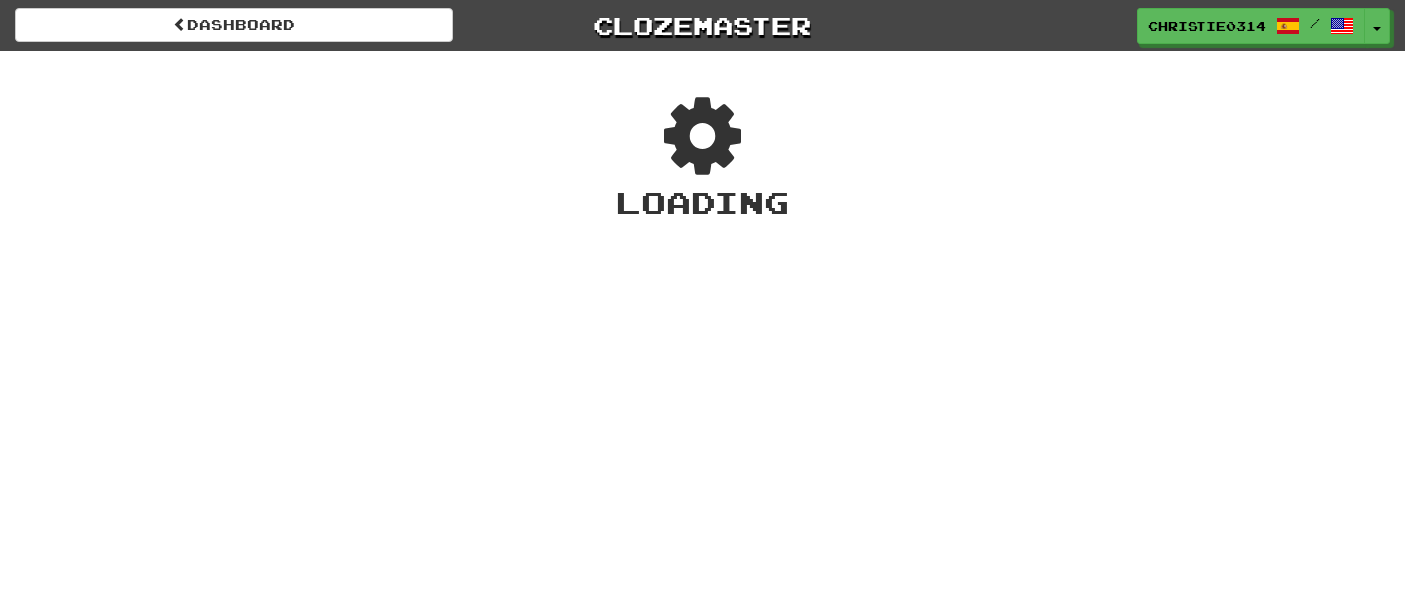 scroll, scrollTop: 0, scrollLeft: 0, axis: both 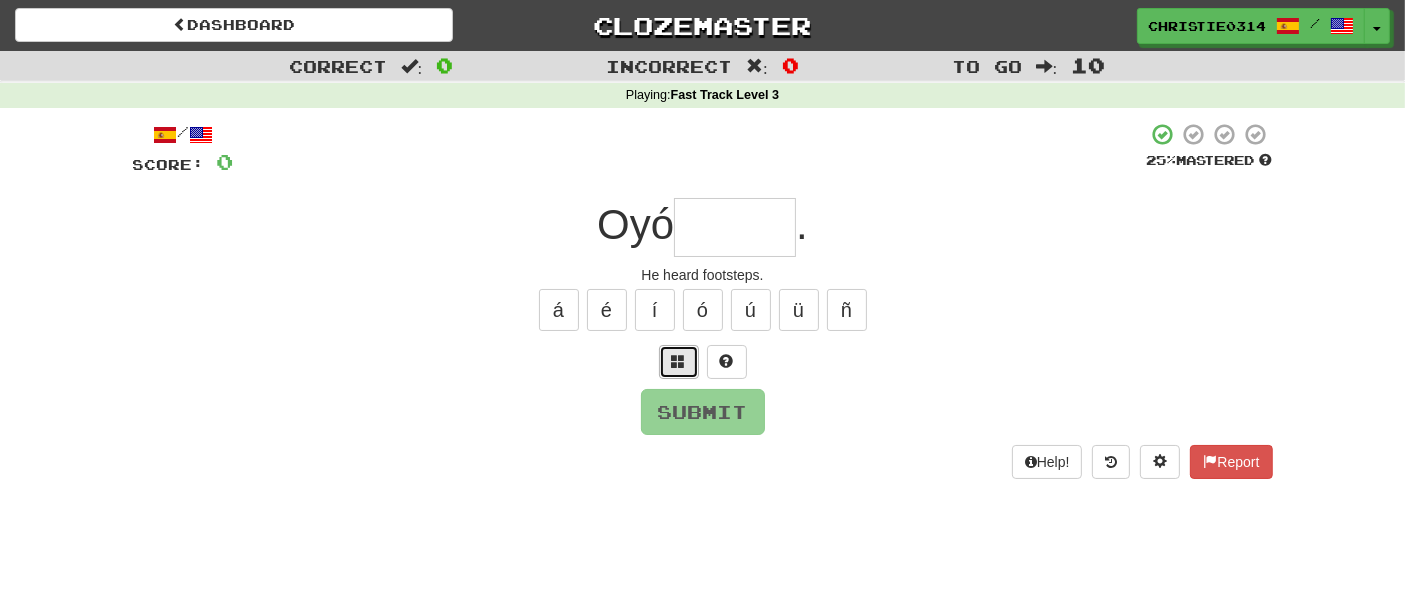 click at bounding box center (679, 362) 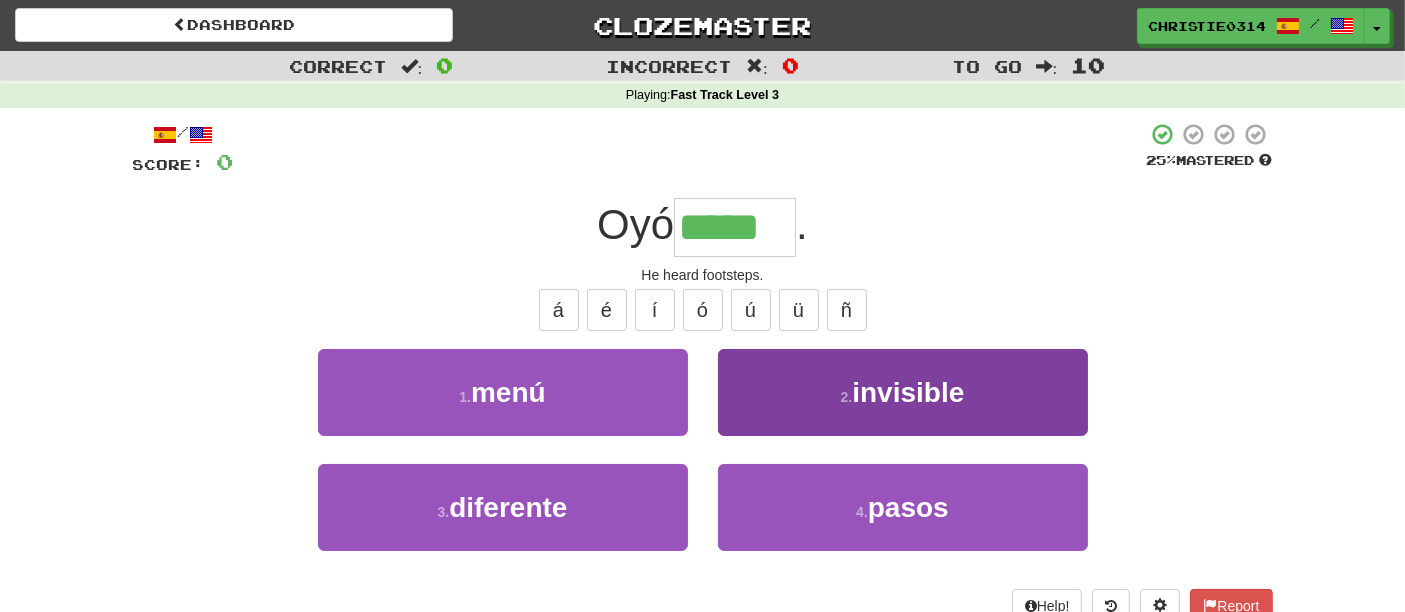 type on "*****" 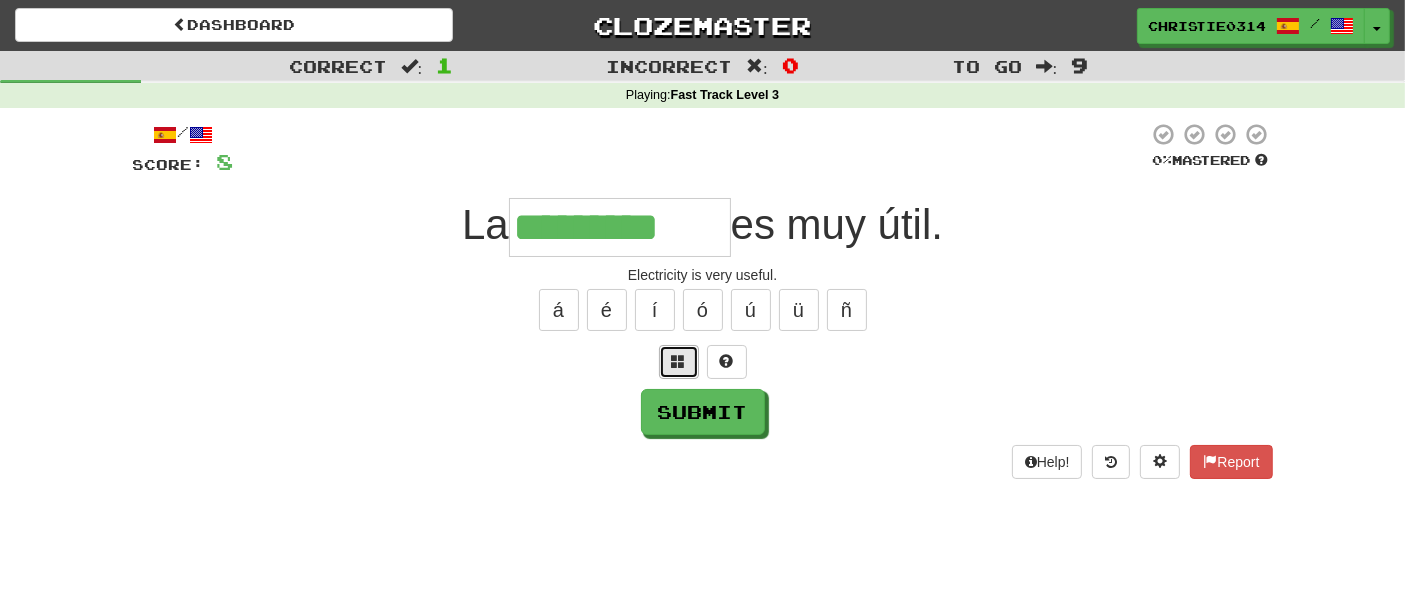 click at bounding box center [679, 361] 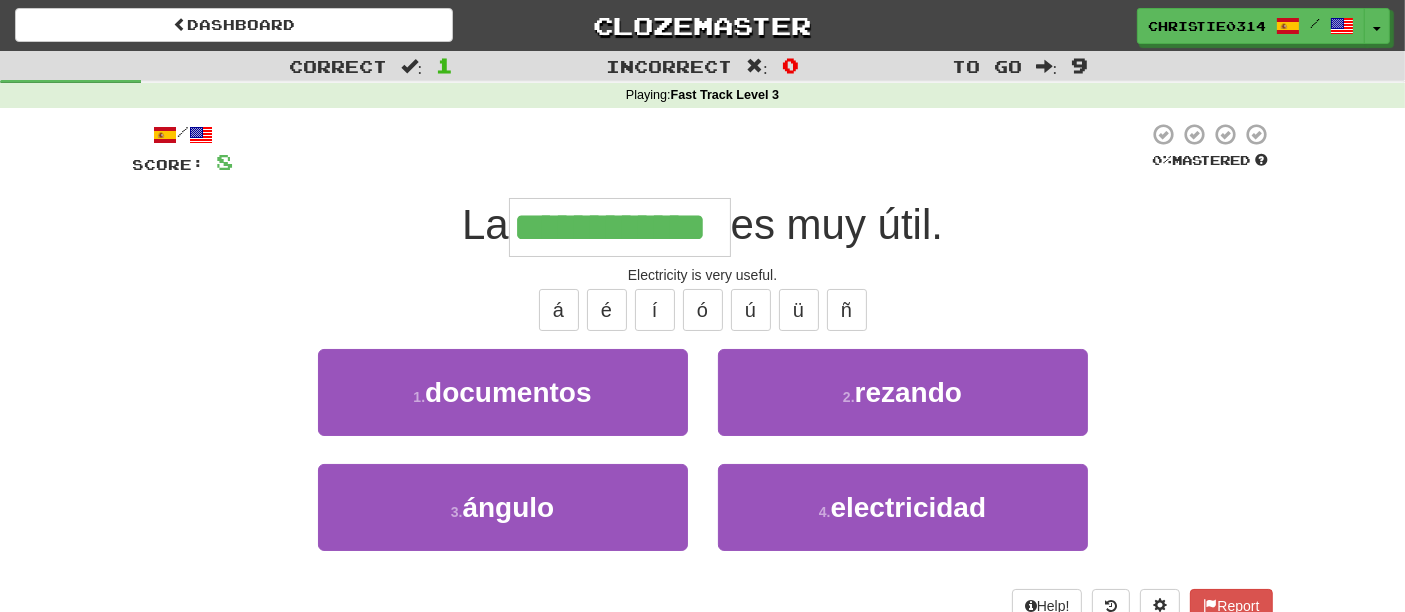 type on "**********" 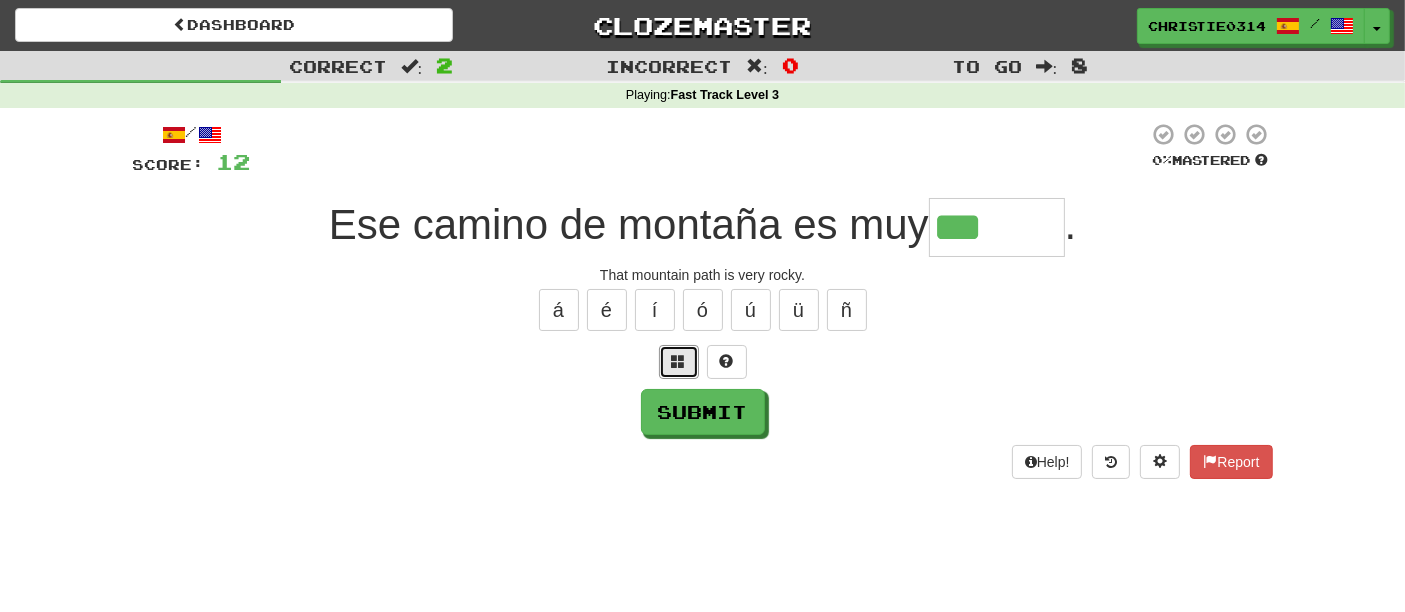 click at bounding box center [679, 361] 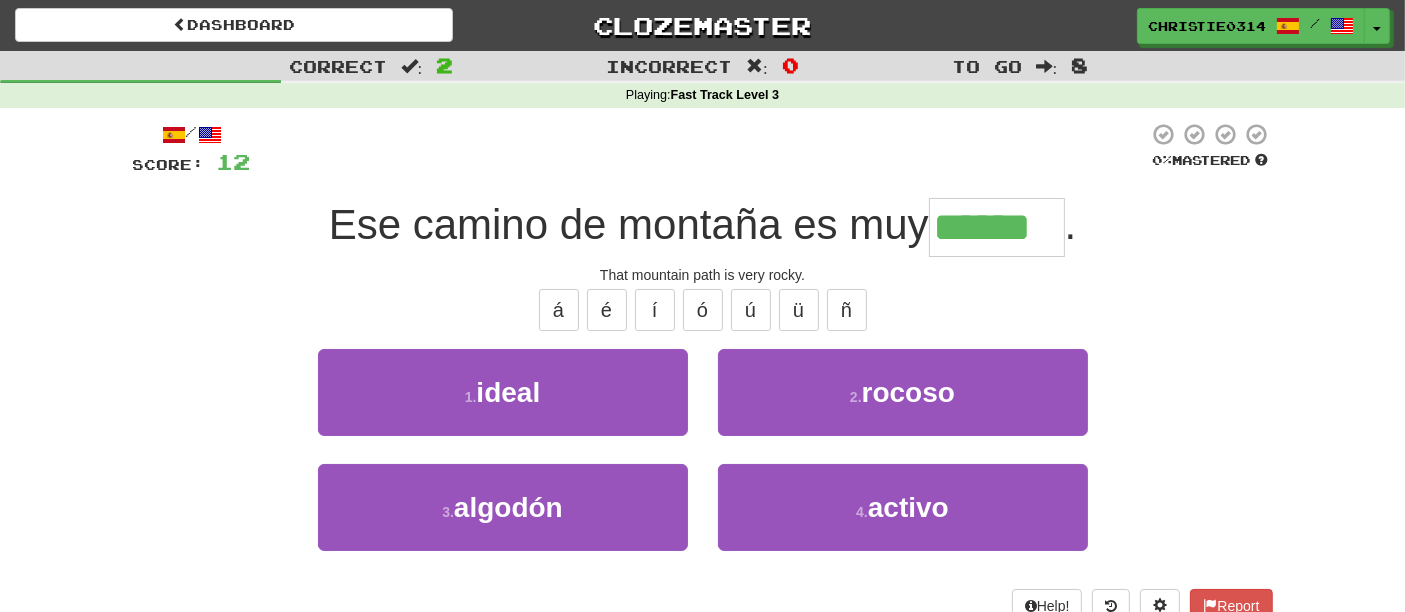 type on "******" 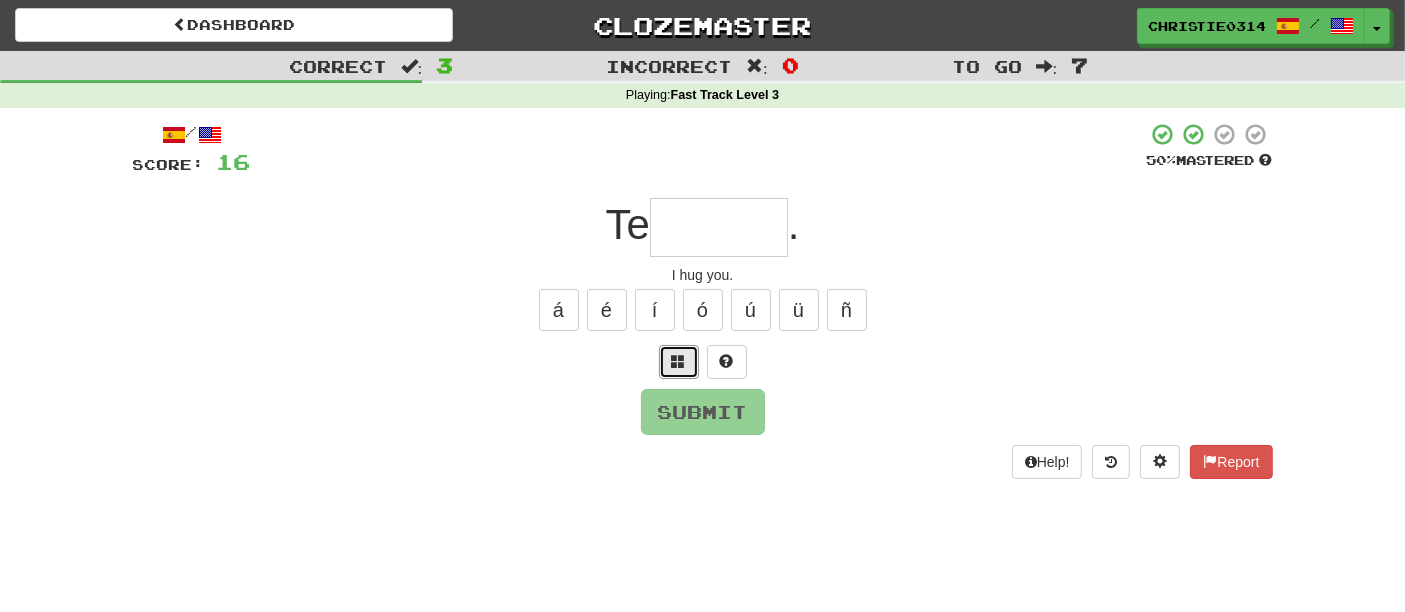 click at bounding box center [679, 361] 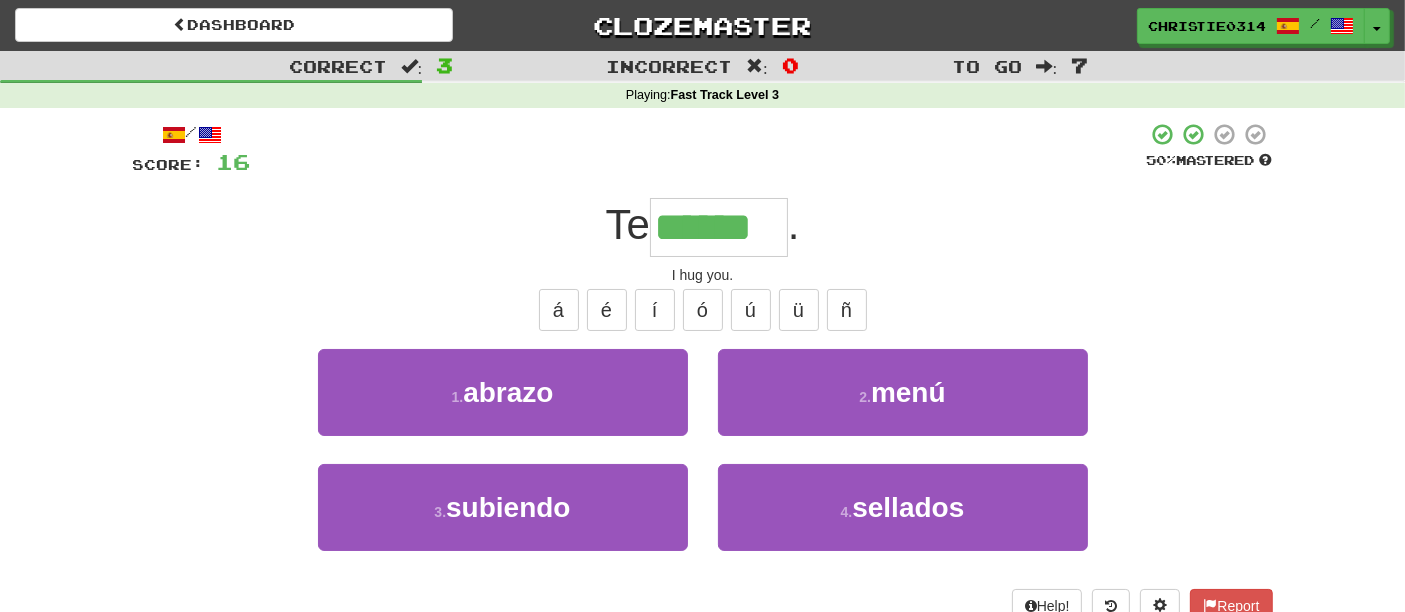 type on "******" 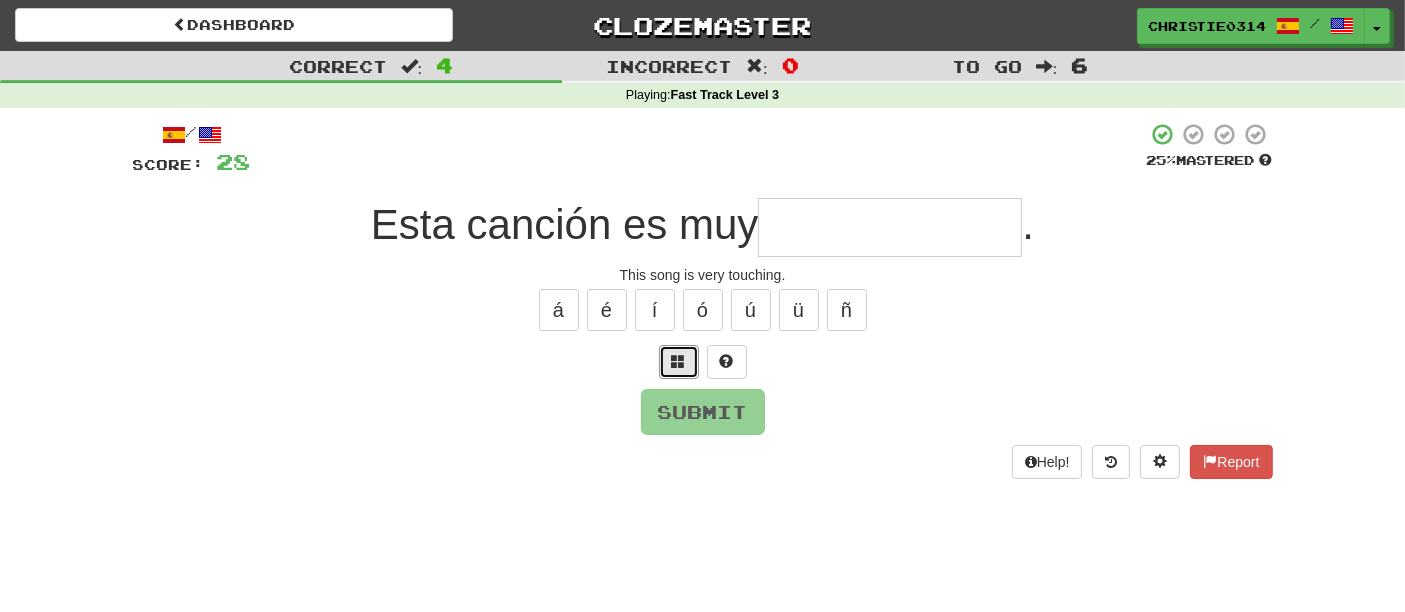 click at bounding box center [679, 361] 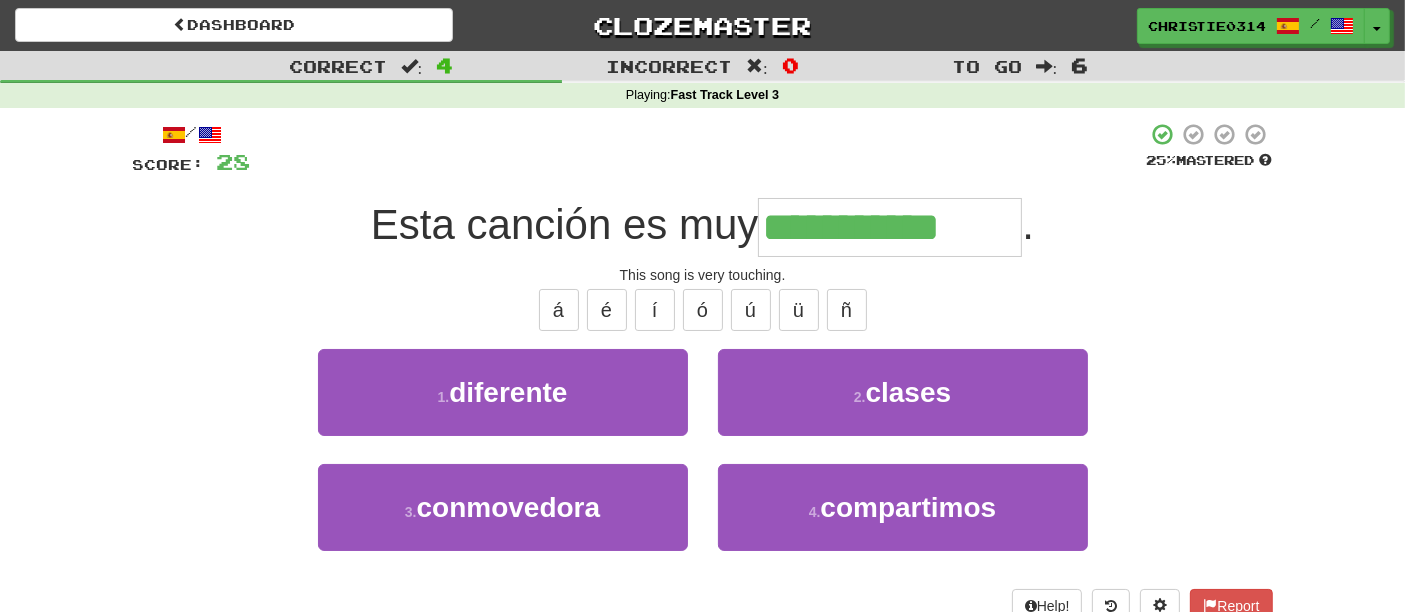 type on "**********" 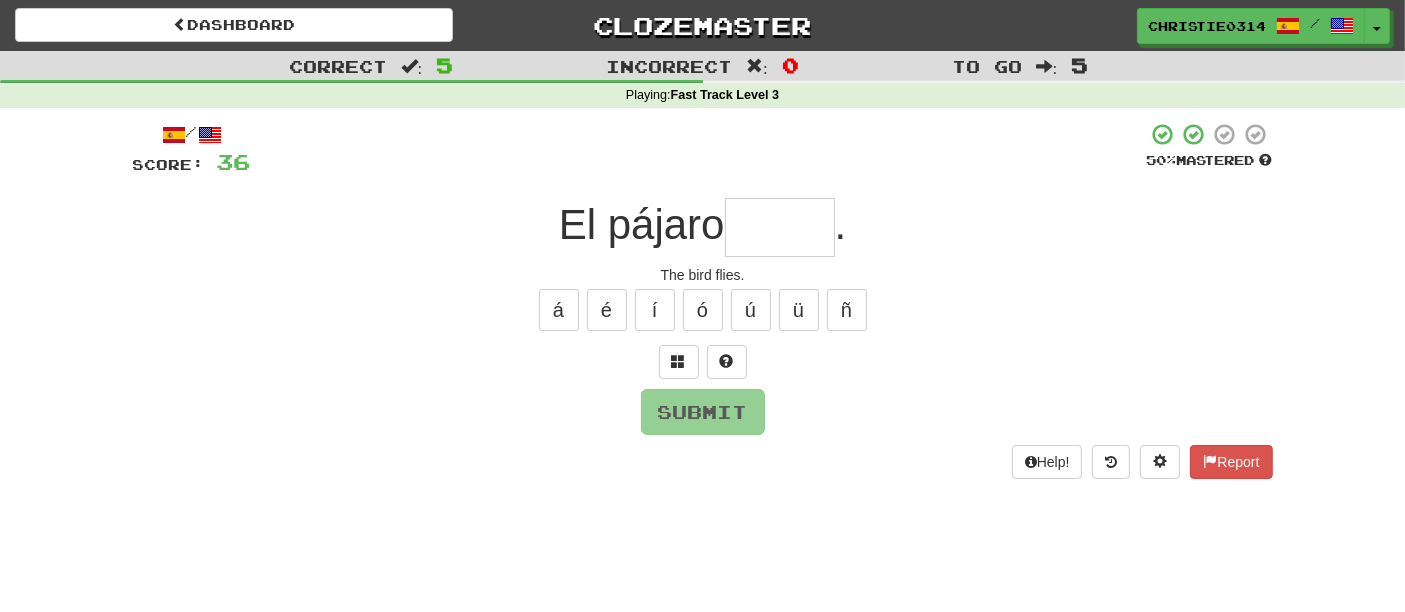 type on "*" 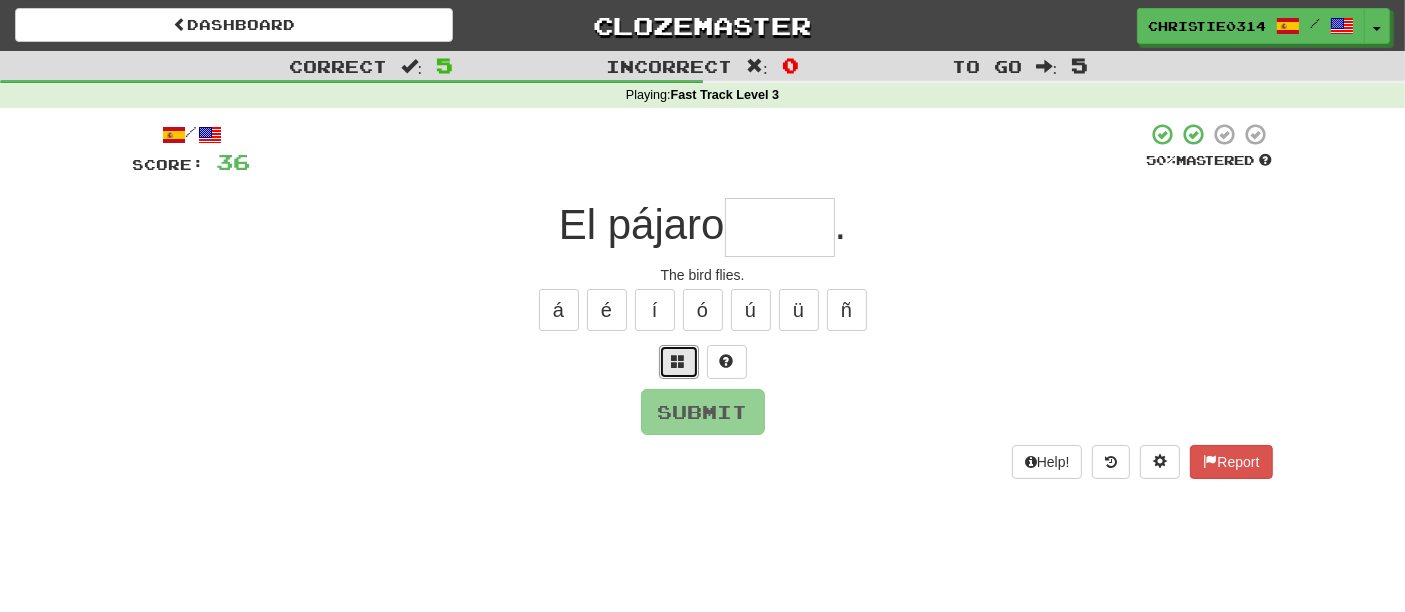 click at bounding box center (679, 361) 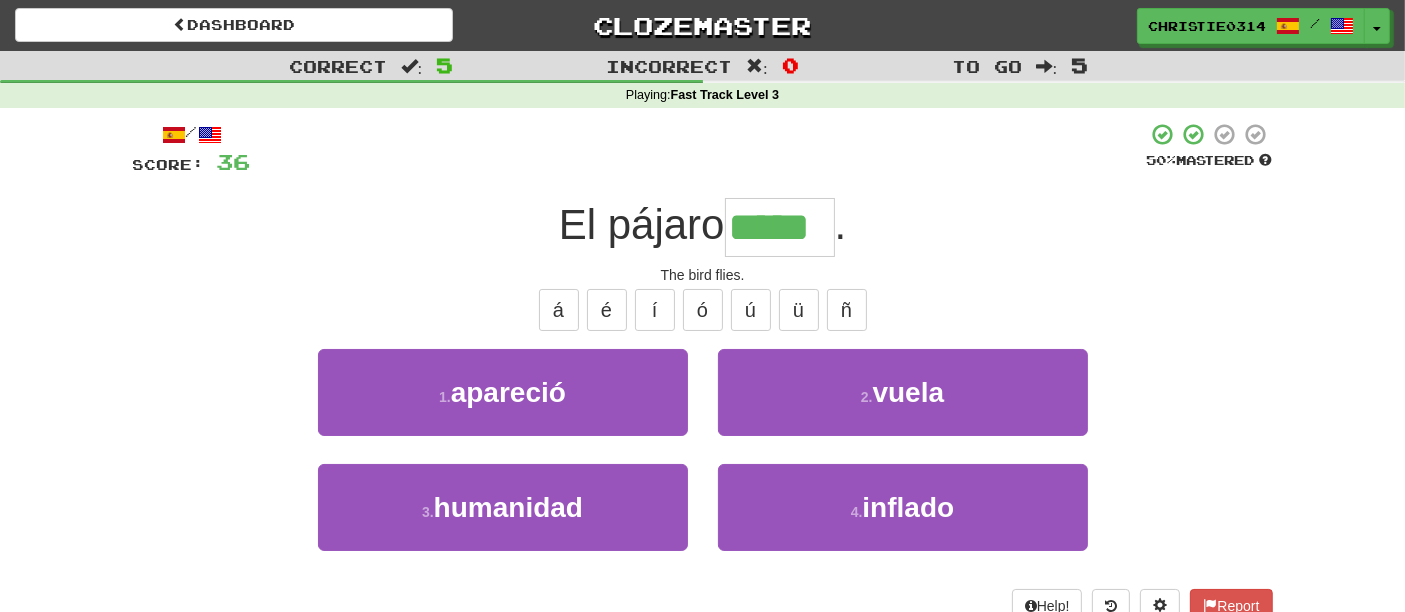 type on "*****" 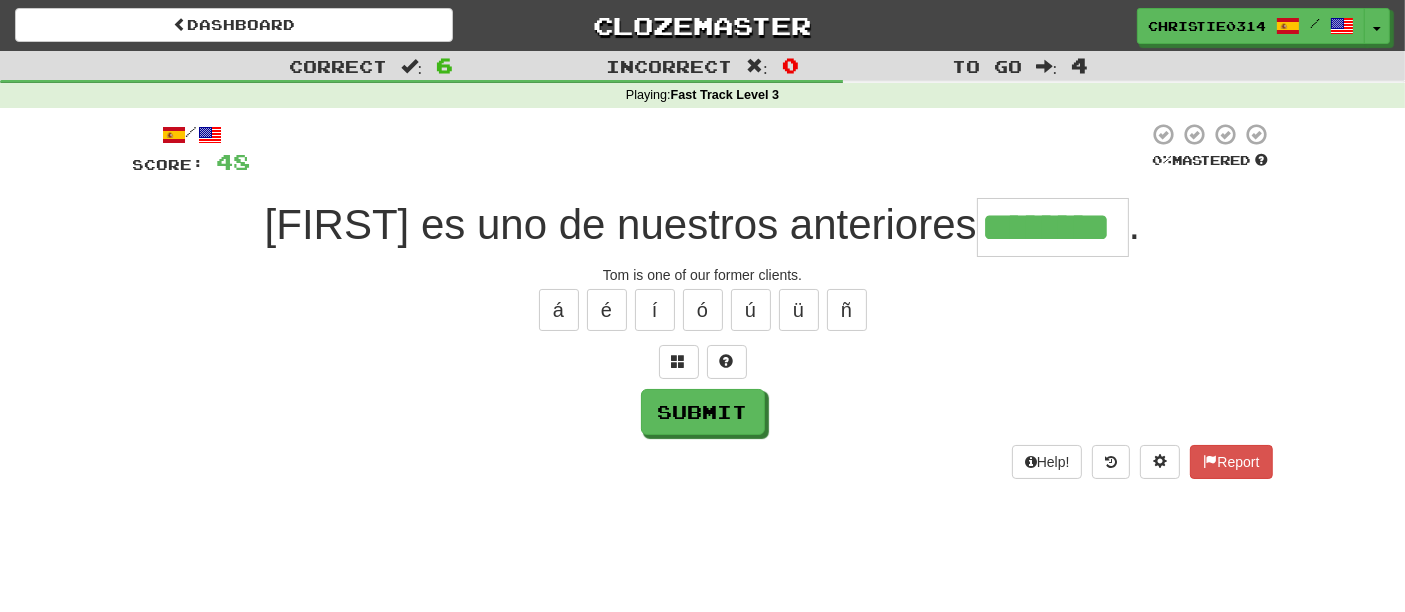 type on "********" 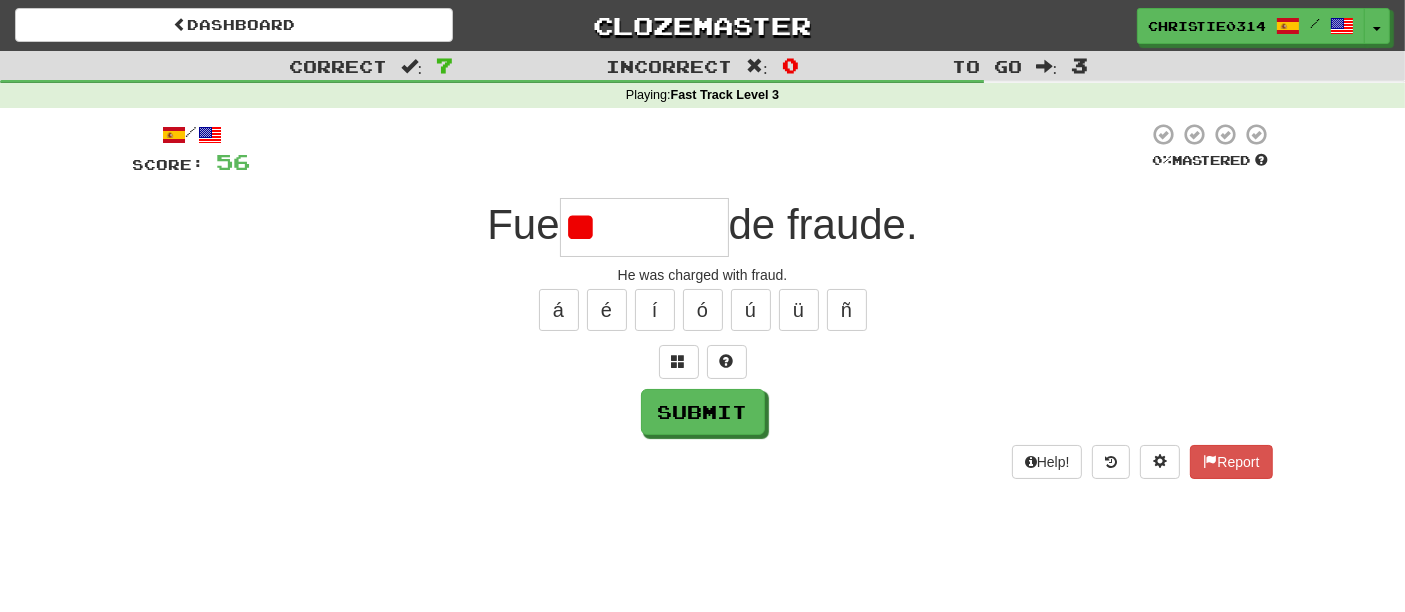 type on "*" 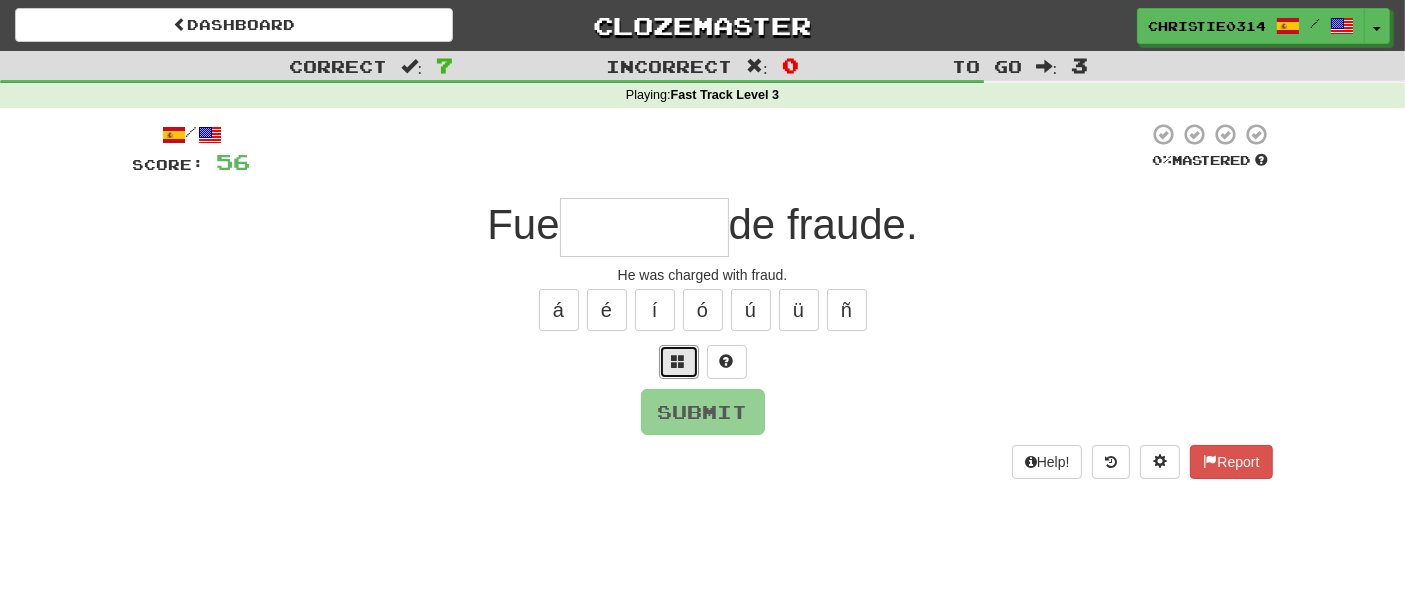 click at bounding box center [679, 361] 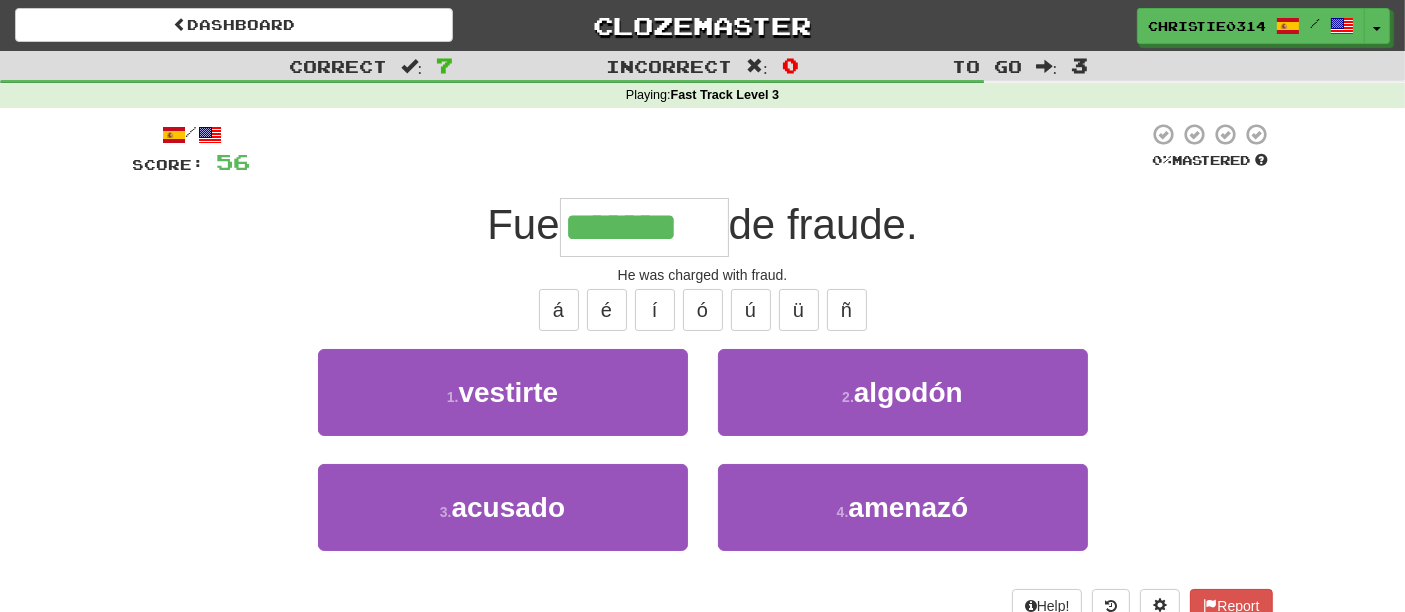 type on "*******" 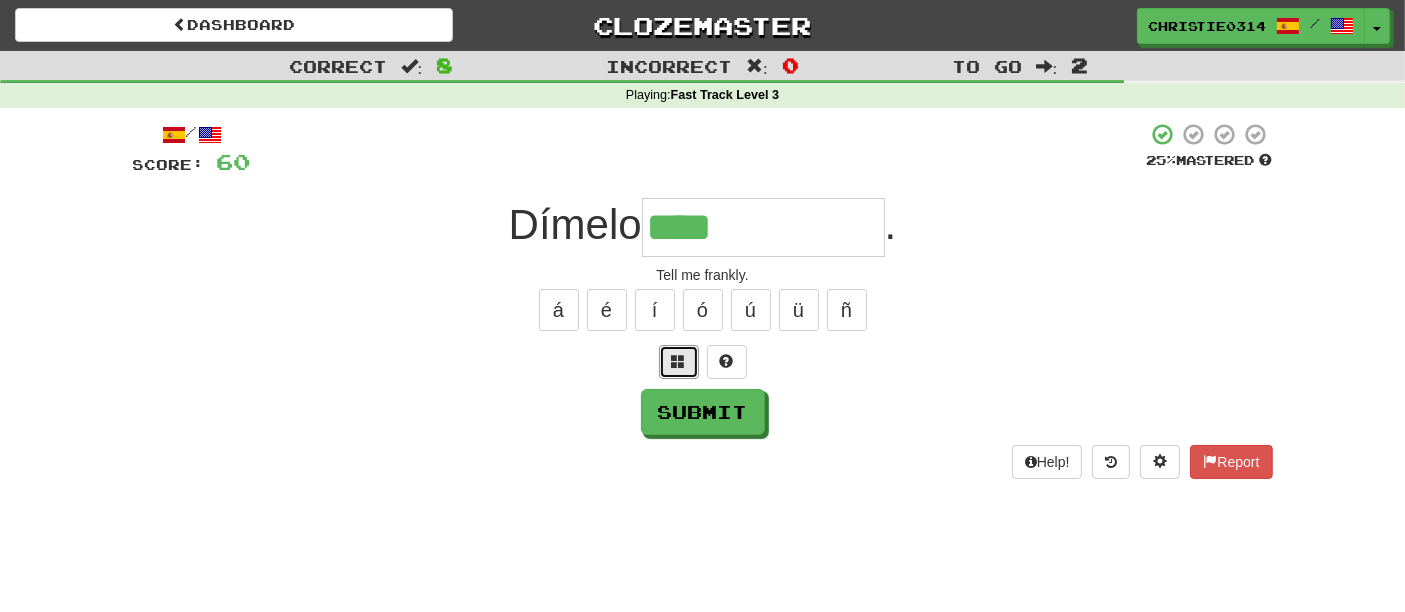click at bounding box center (679, 361) 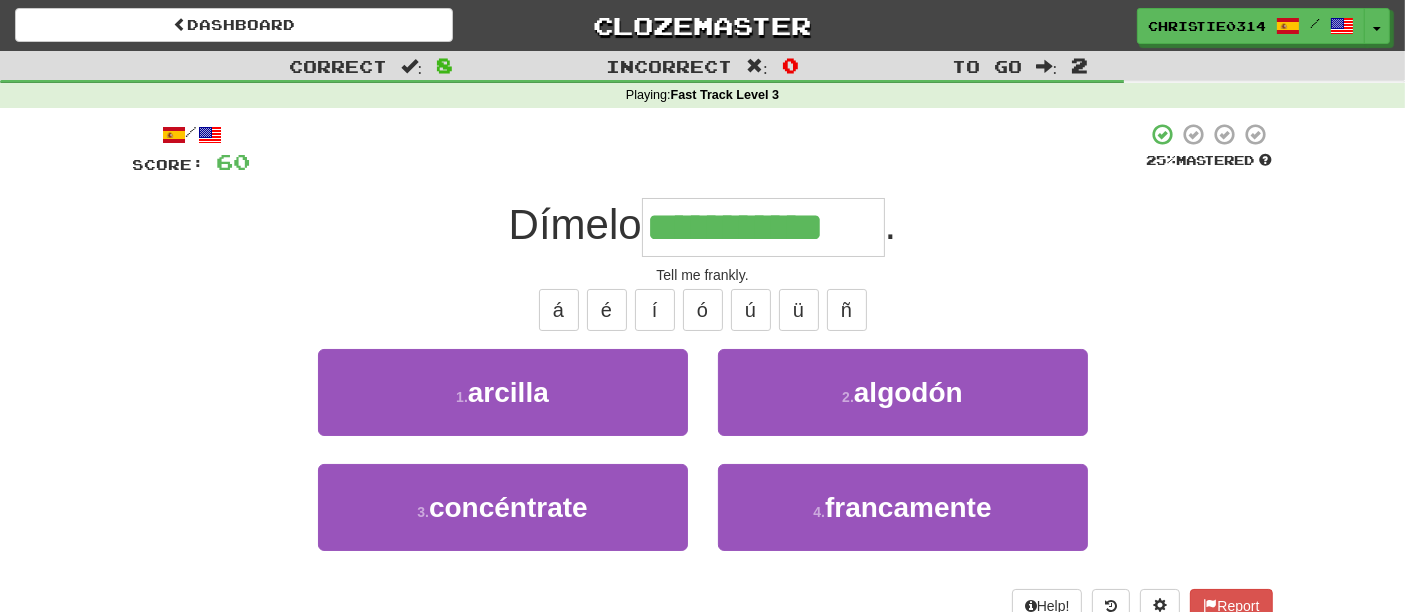 type on "**********" 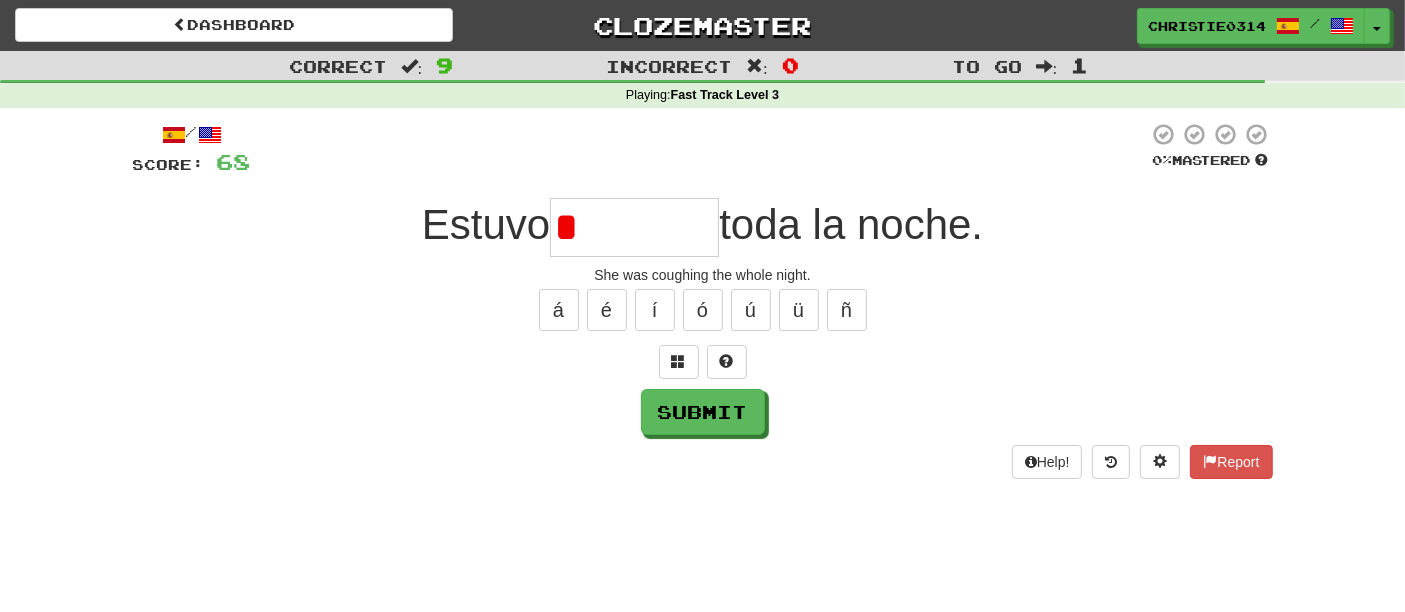 type on "*" 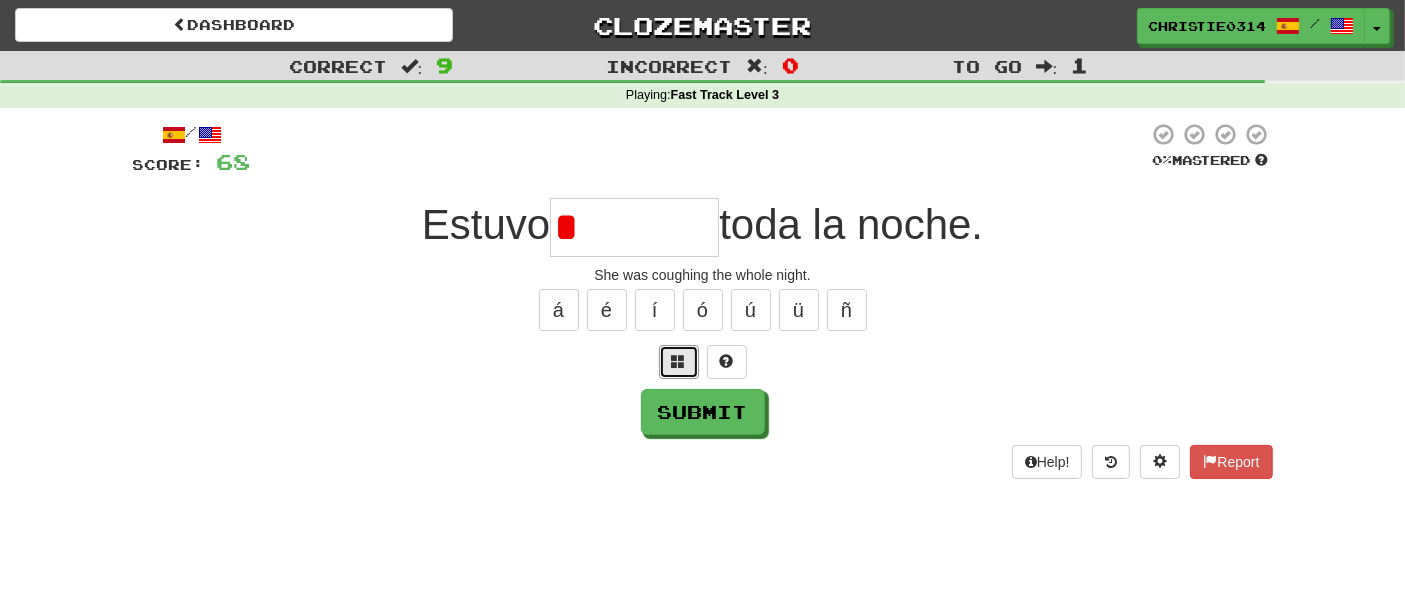 click at bounding box center [679, 361] 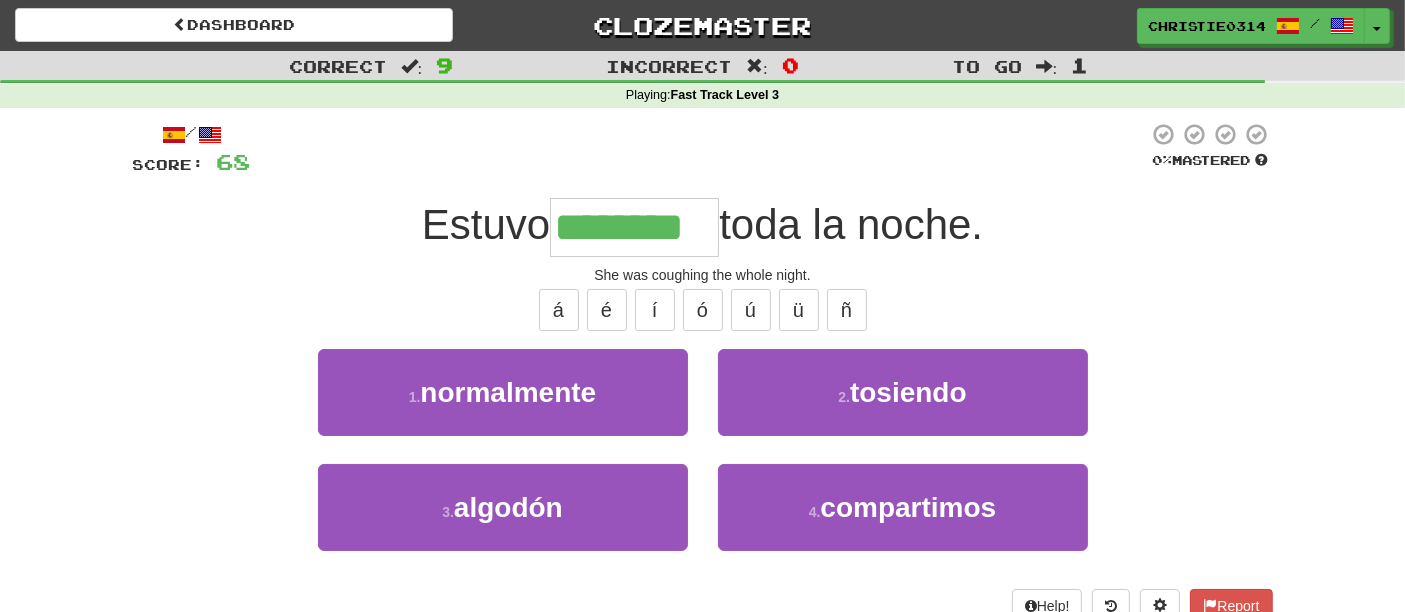 type on "********" 